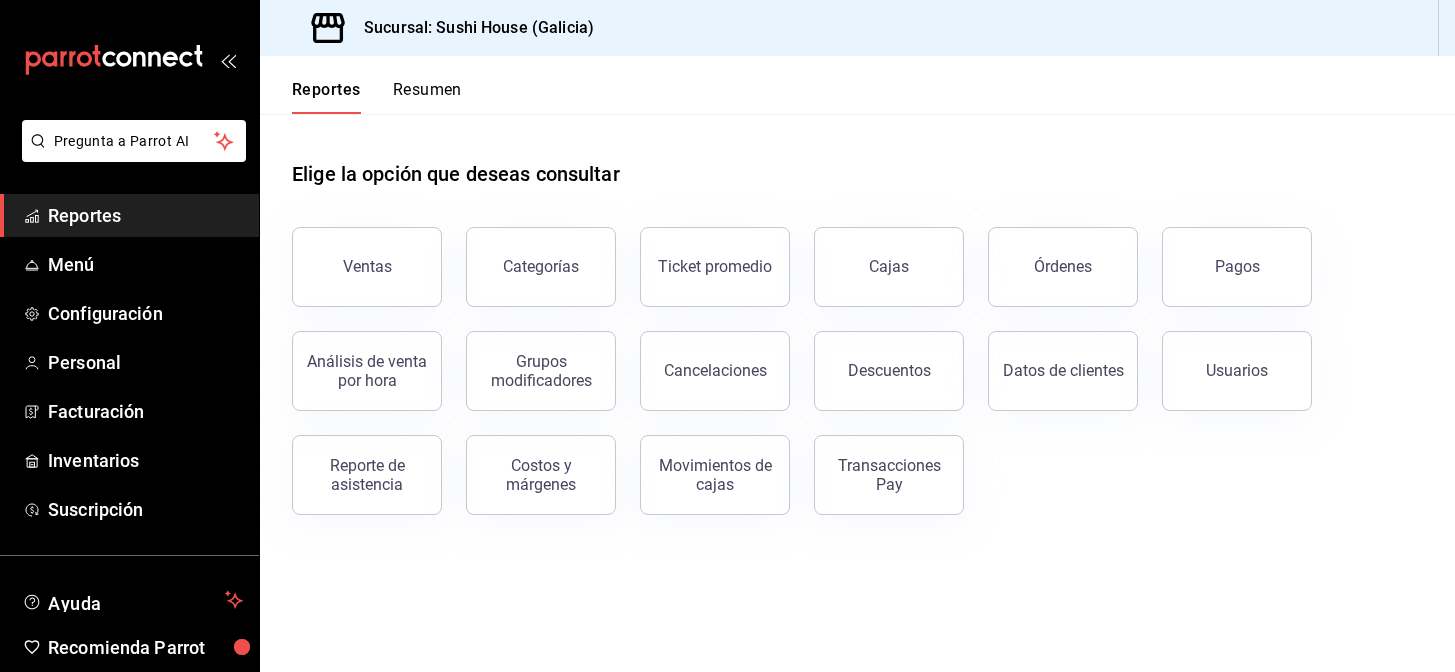 scroll, scrollTop: 0, scrollLeft: 0, axis: both 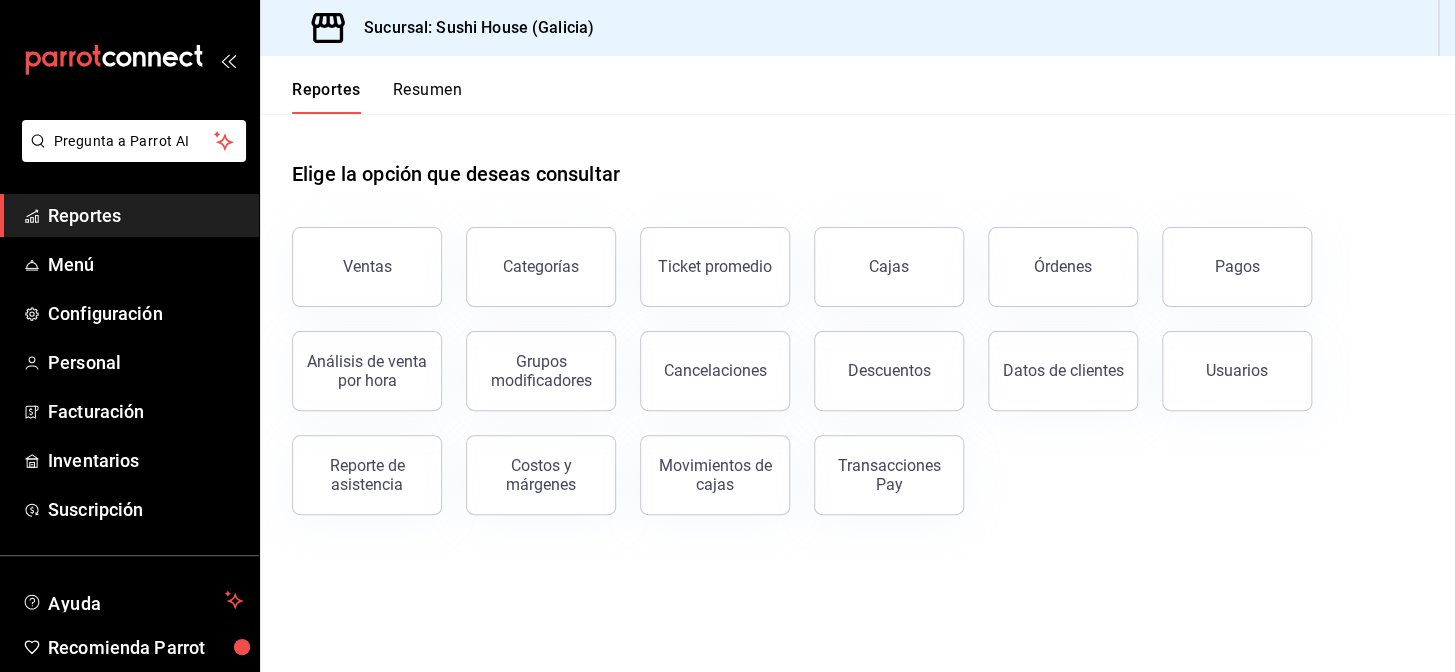 click on "Resumen" at bounding box center [427, 97] 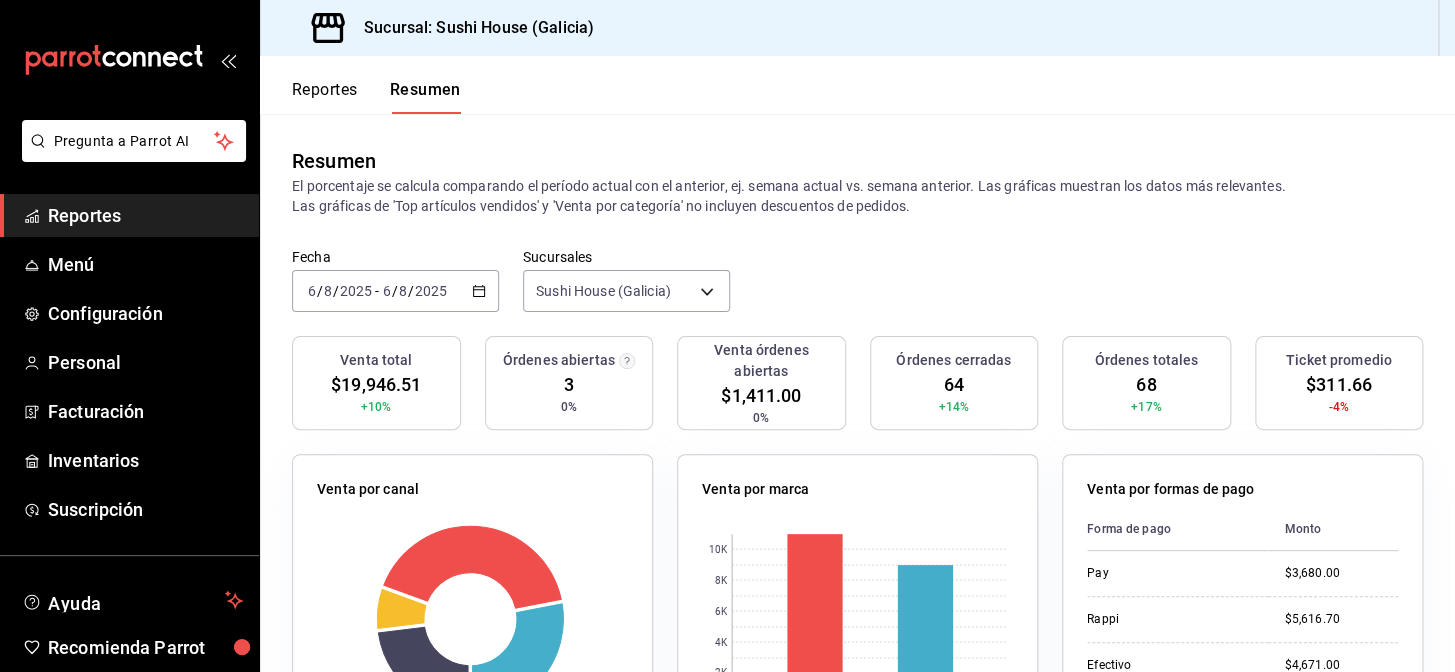 click on "Reportes" at bounding box center (325, 97) 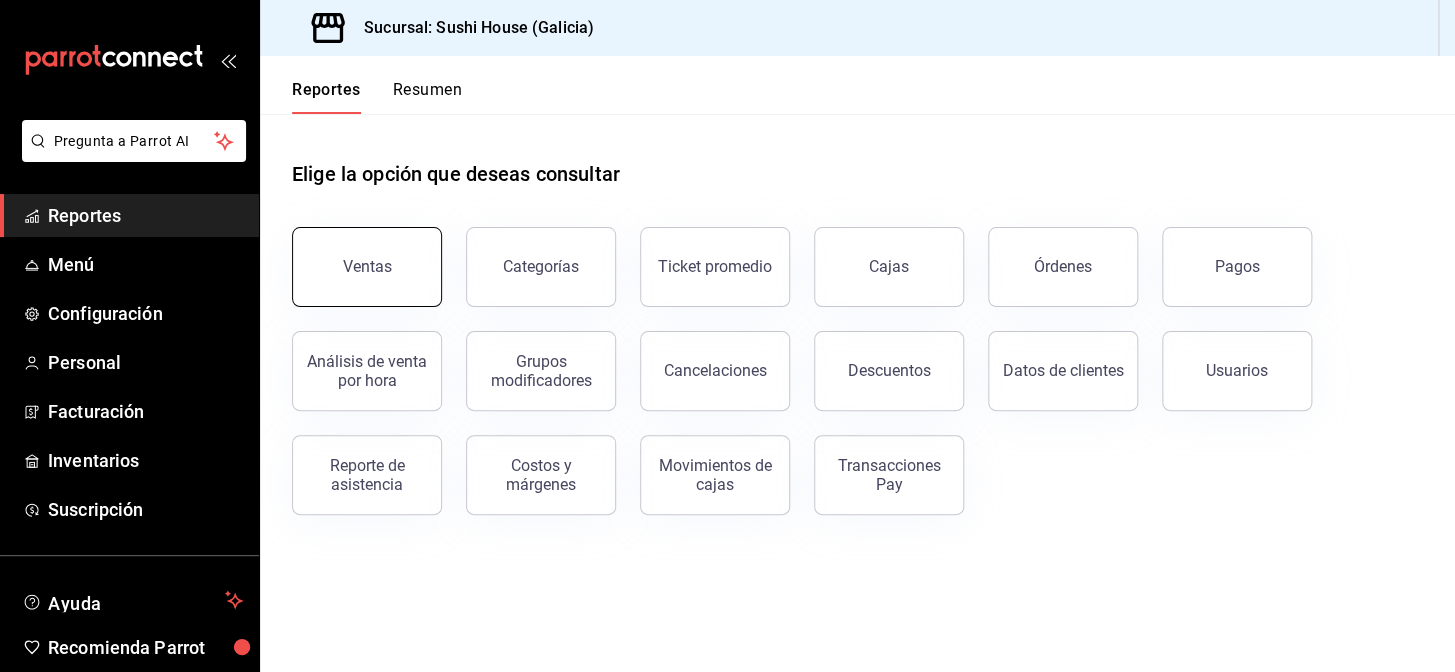 click on "Ventas" at bounding box center [367, 267] 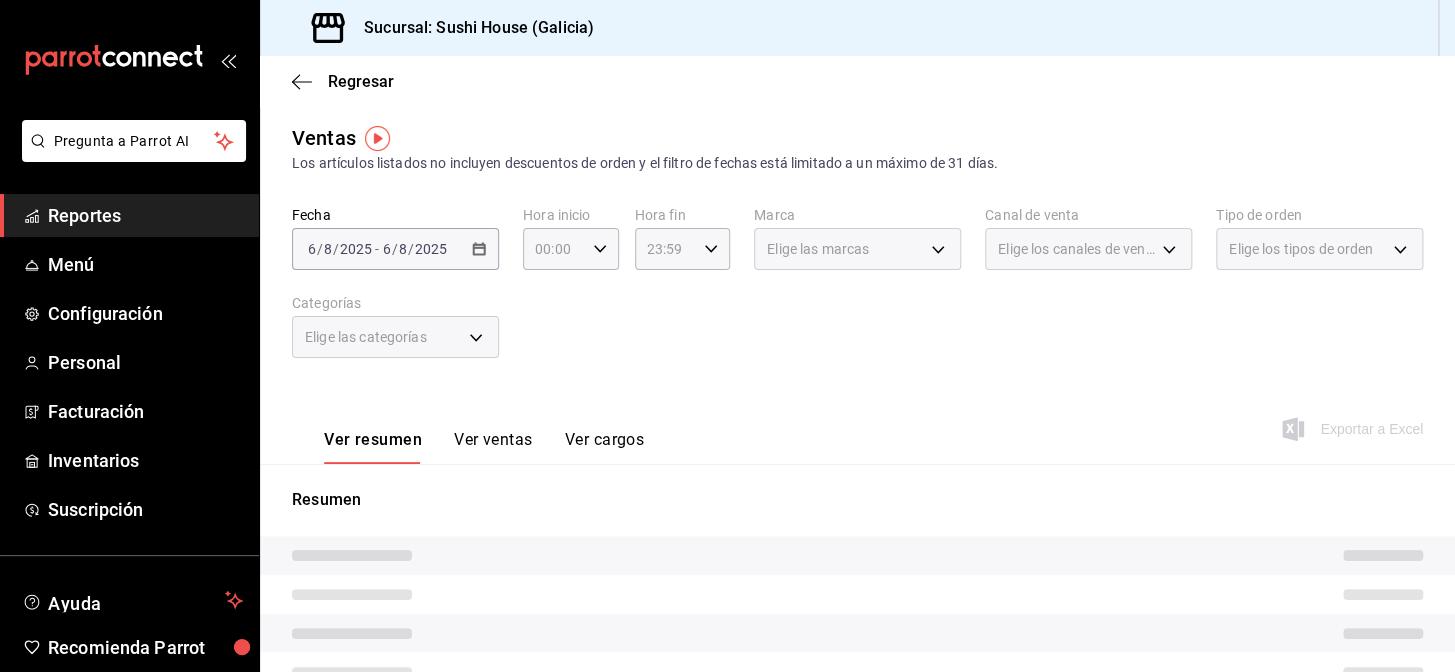 click on "Elige las marcas" at bounding box center [818, 249] 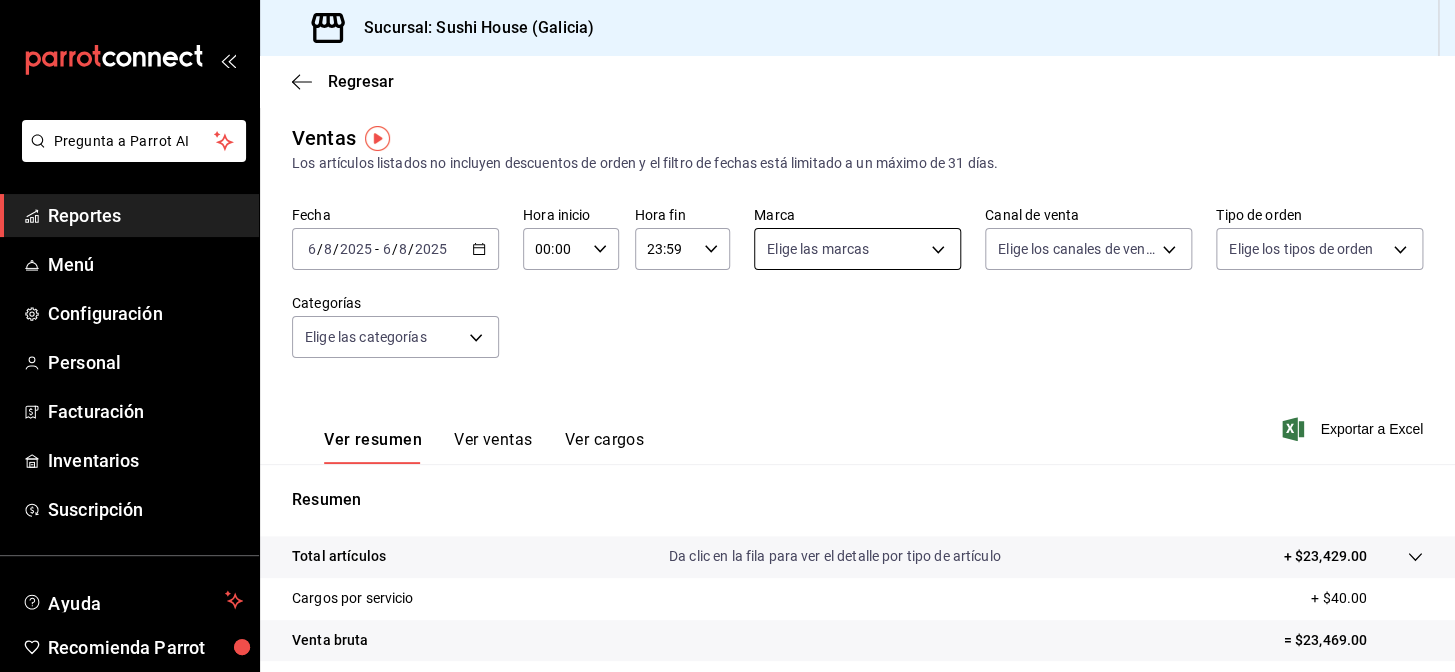 click on "Fecha 2025-08-06 6 / 8 / 2025 - 2025-08-06 6 / 8 / 2025 Hora inicio 00:00 Hora inicio Hora fin 23:59 Hora fin Marca Elige las marcas Canal de venta Elige los canales de venta Tipo de orden Elige los tipos de orden Categorías Elige las categorías" at bounding box center [857, 294] 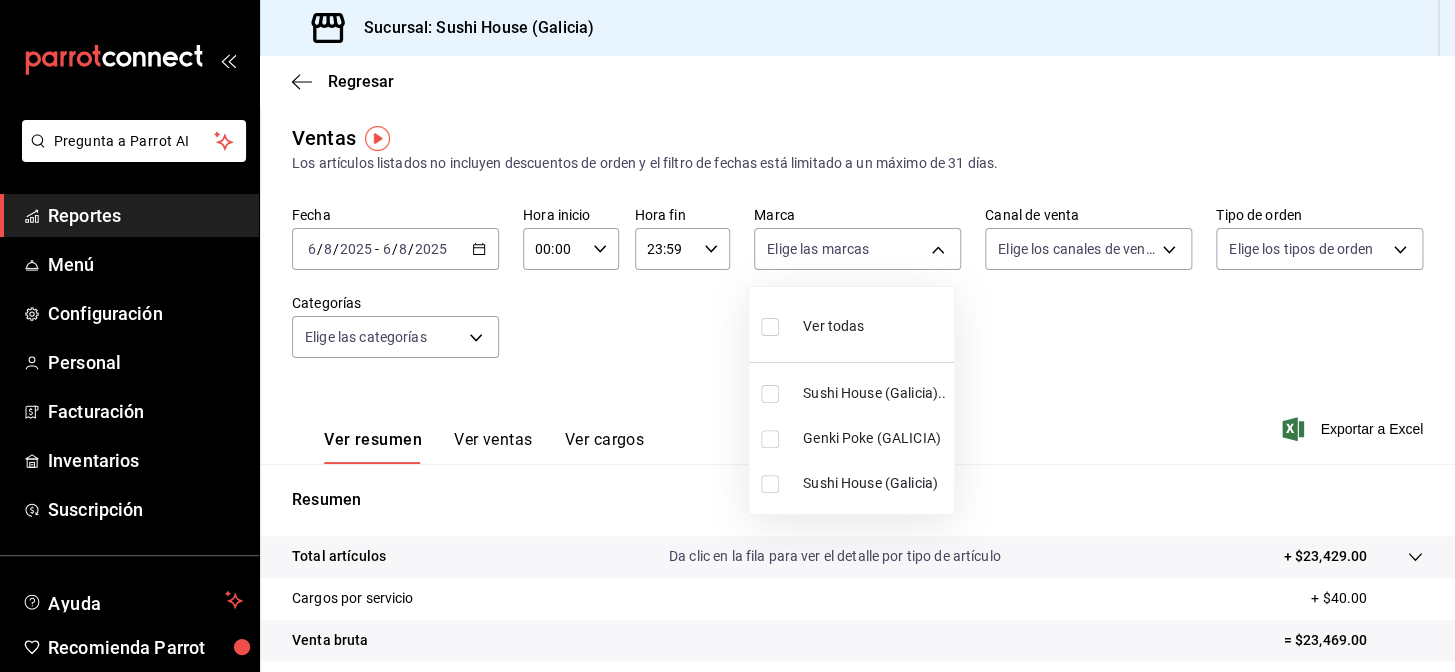 drag, startPoint x: 815, startPoint y: 260, endPoint x: 803, endPoint y: 354, distance: 94.76286 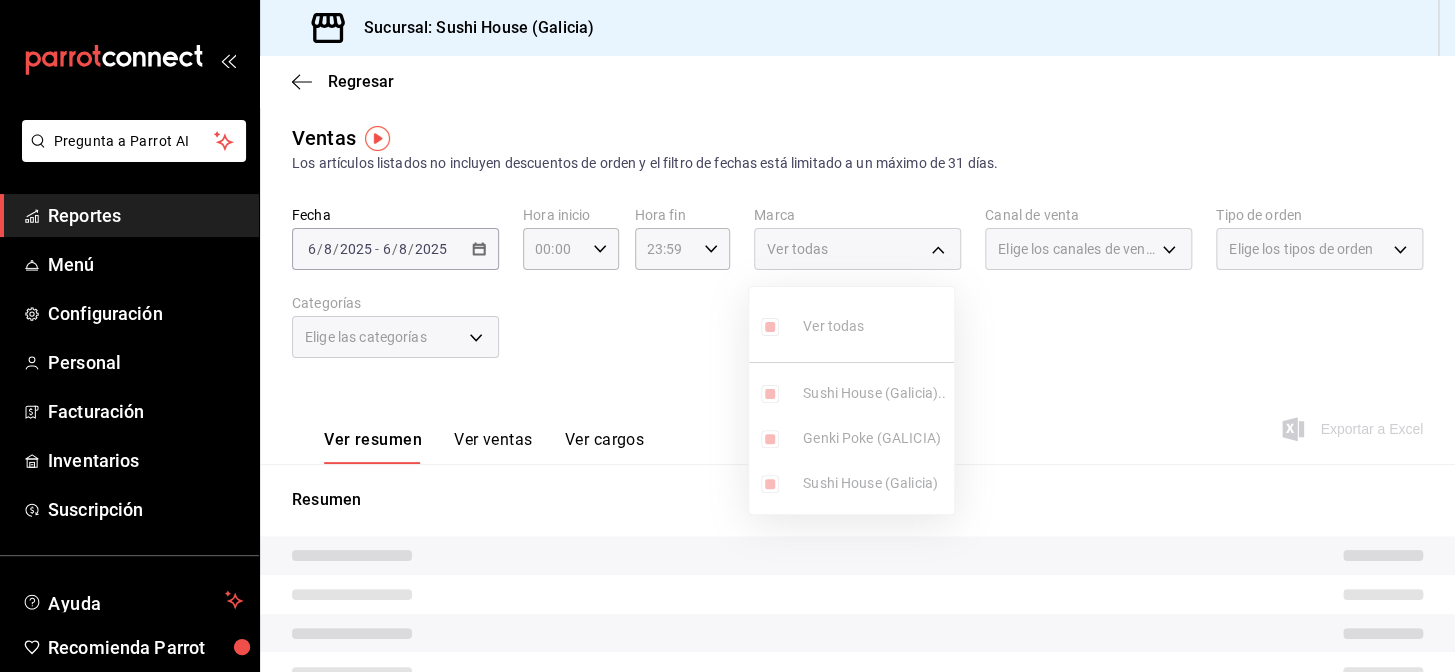 drag, startPoint x: 990, startPoint y: 350, endPoint x: 1110, endPoint y: 302, distance: 129.24396 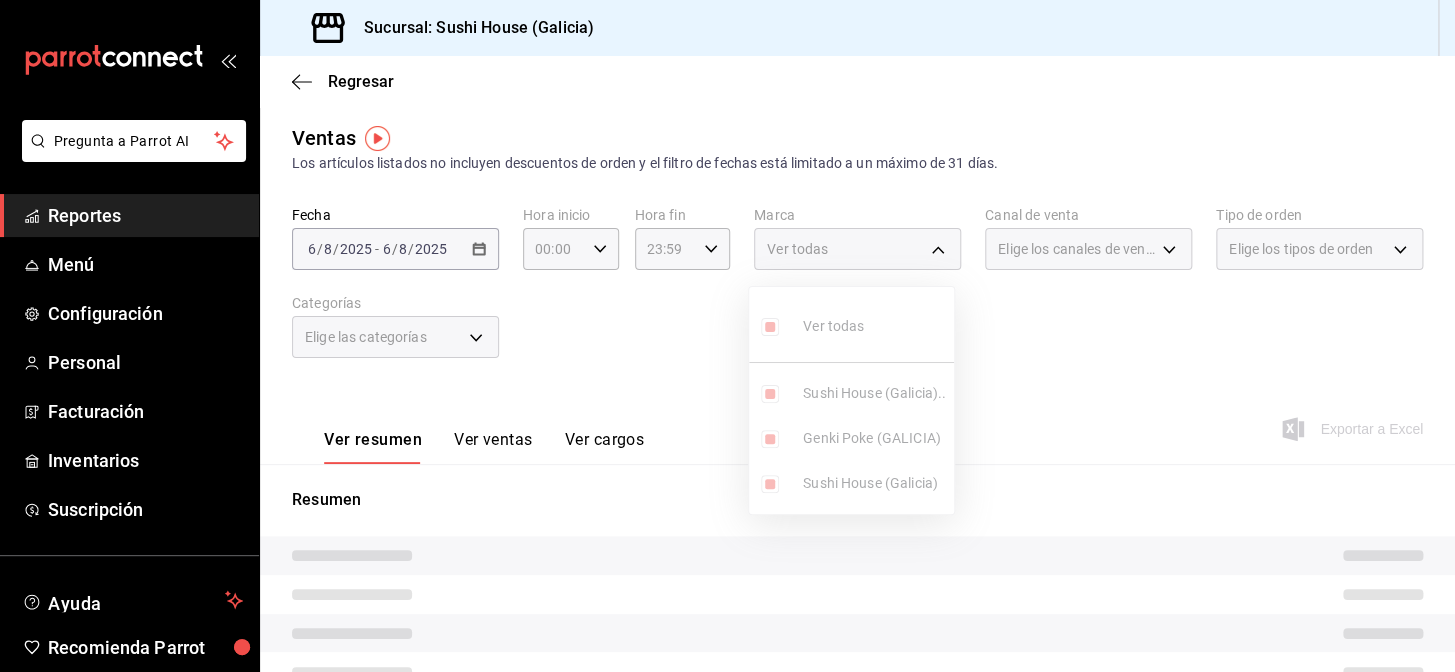 click at bounding box center [727, 336] 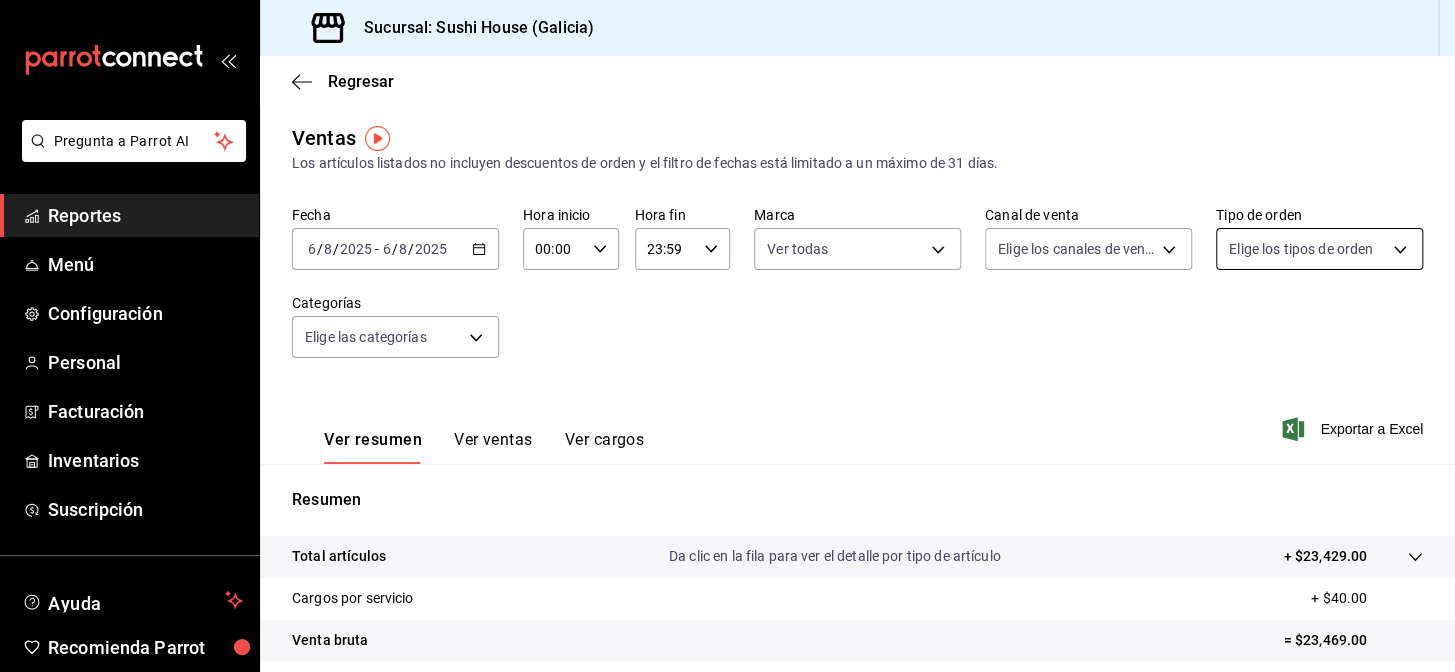 click on "Pregunta a Parrot AI Reportes   Menú   Configuración   Personal   Facturación   Inventarios   Suscripción   Ayuda Recomienda Parrot   [LOCATION] Encargado   Sugerir nueva función   Sucursal: Sushi House ([LOCATION]) Regresar Ventas Los artículos listados no incluyen descuentos de orden y el filtro de fechas está limitado a un máximo de 31 días. Fecha [DATE] [DATE] - [DATE] [DATE] Hora inicio 00:00 Hora inicio Hora fin 23:59 Hora fin Marca Ver todas [UUID],[UUID],[UUID] Canal de venta Elige los canales de venta Tipo de orden Elige los tipos de orden Categorías Elige las categorías Ver resumen Ver ventas Ver cargos Exportar a Excel Resumen Total artículos Da clic en la fila para ver el detalle por tipo de artículo + $23,429.00 Cargos por servicio + $40.00 Venta bruta = $23,469.00 Descuentos totales - $3,522.49 Certificados de regalo - $0.00 Venta total = $19,946.51 Impuestos - $2,751.24 Reportes" at bounding box center (727, 336) 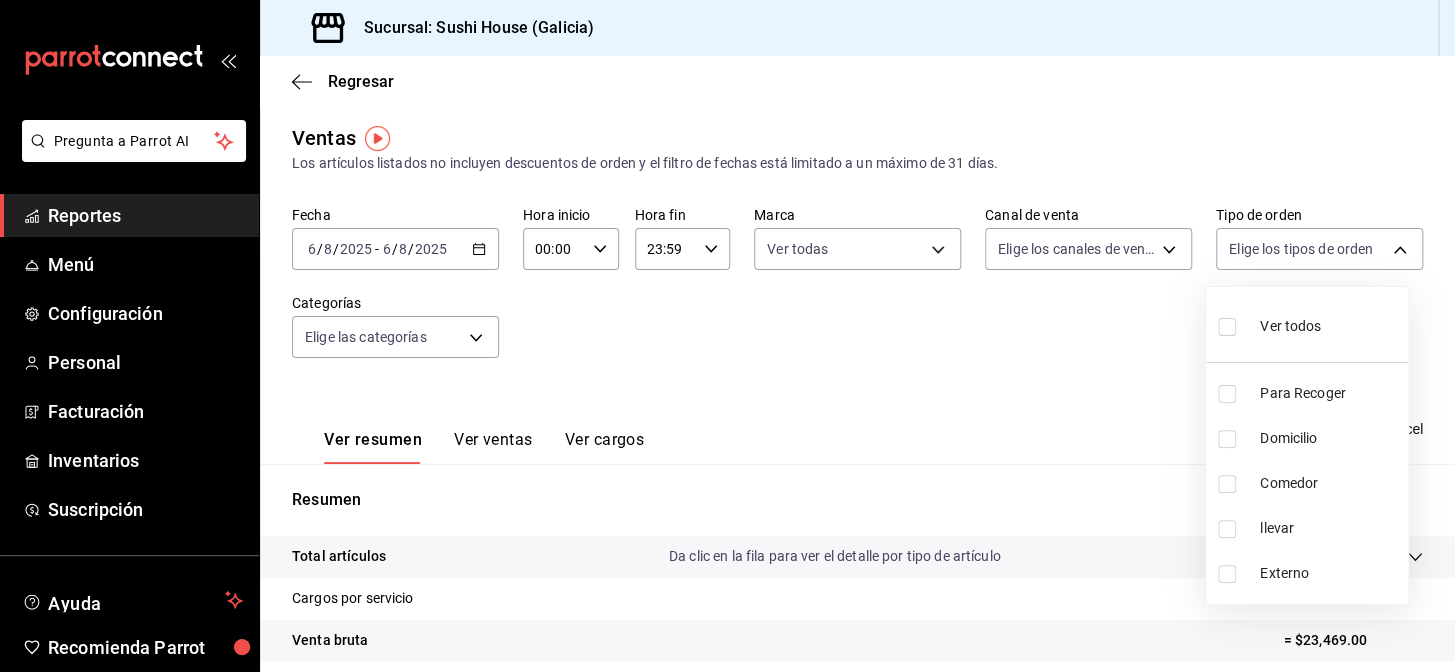 click on "Domicilio" at bounding box center [1307, 438] 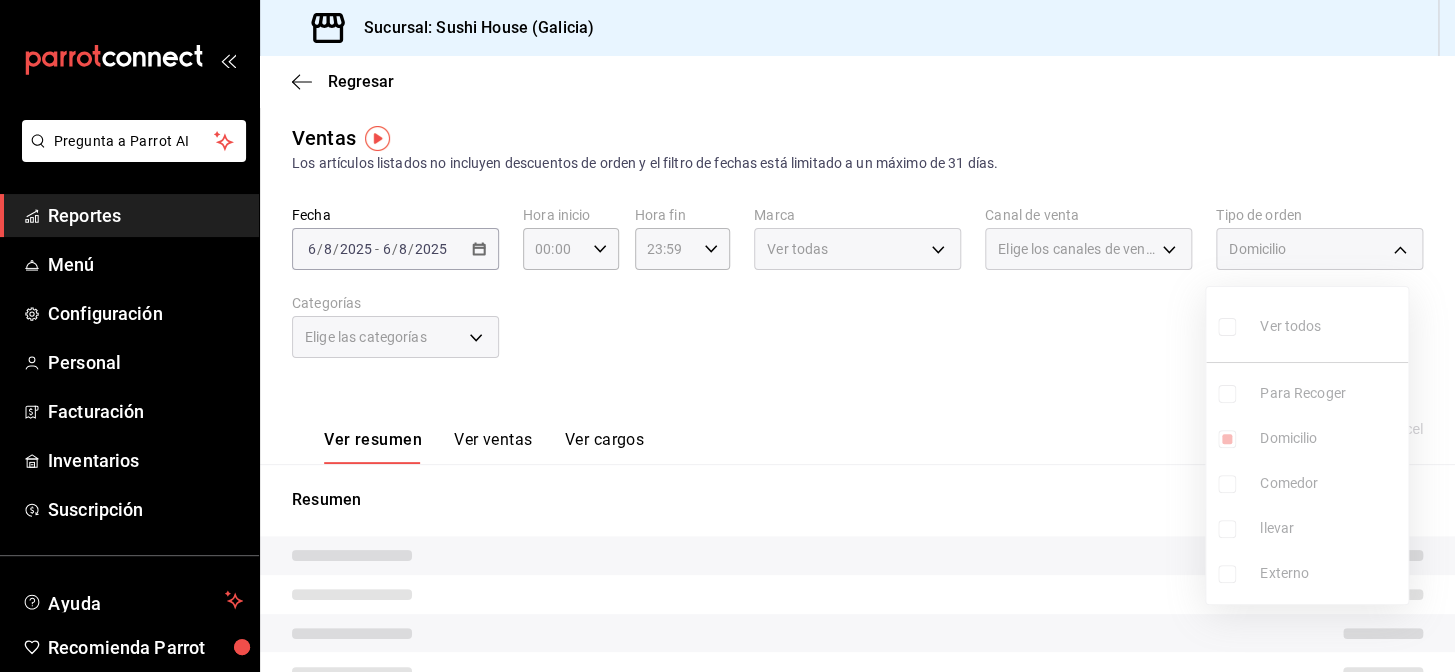 click at bounding box center [727, 336] 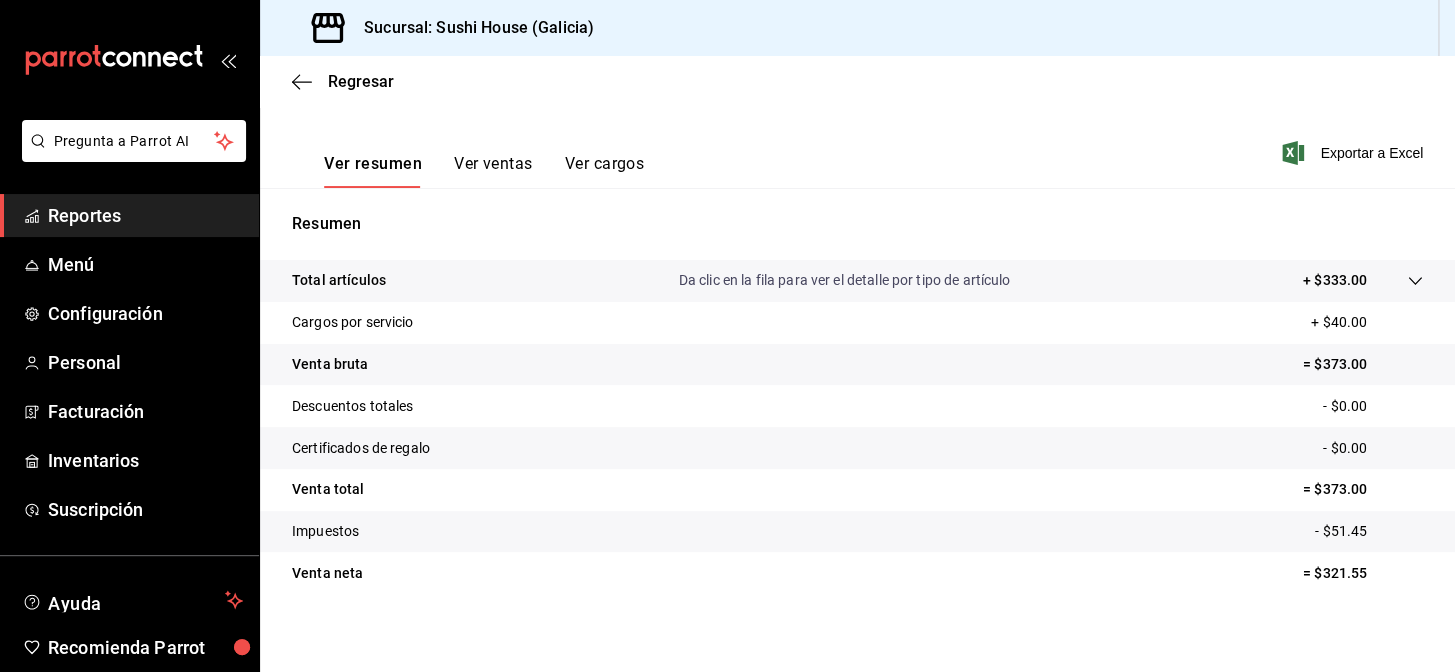 scroll, scrollTop: 286, scrollLeft: 0, axis: vertical 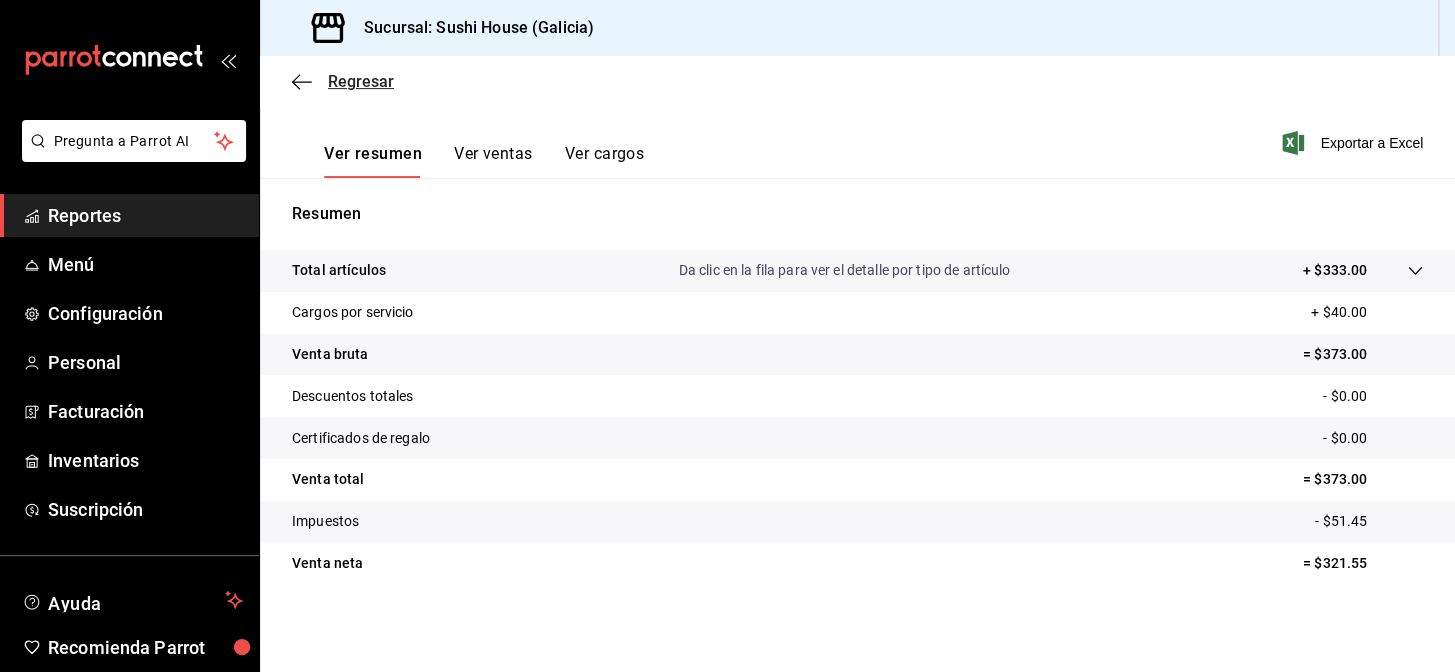 click on "Regresar" at bounding box center [361, 81] 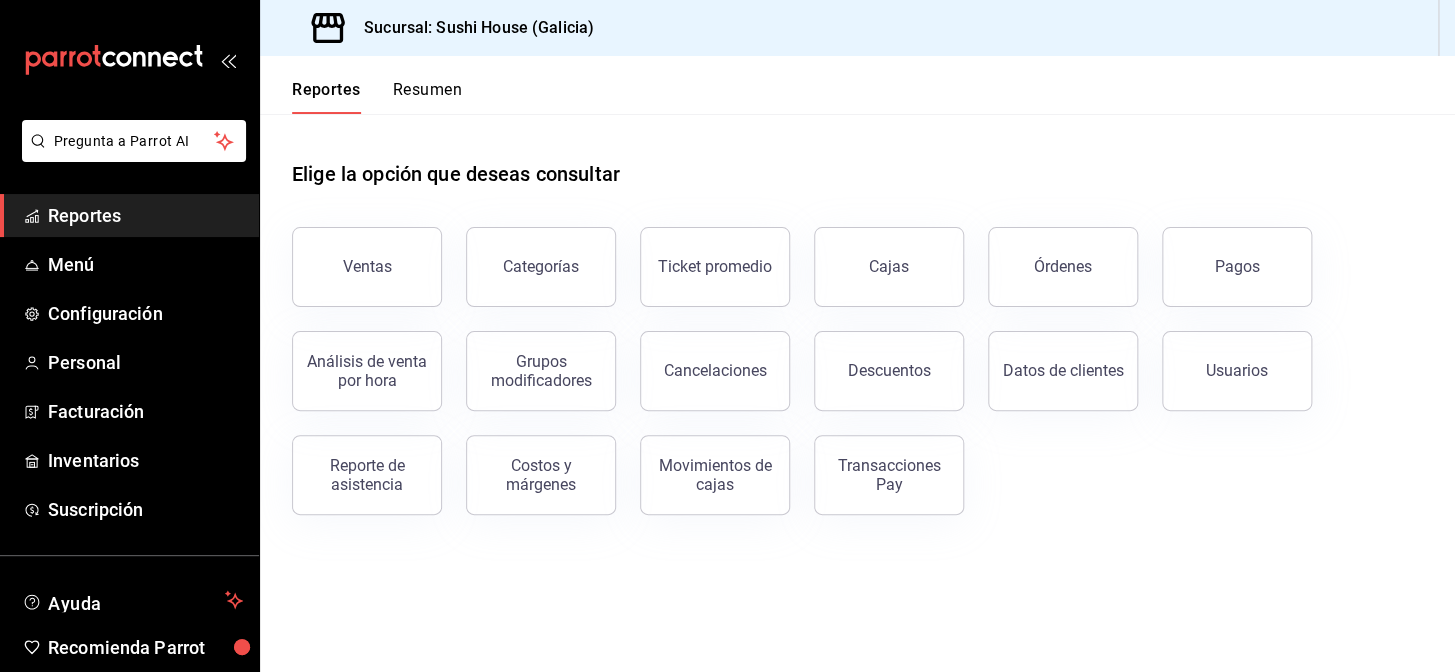 click on "Resumen" at bounding box center [427, 97] 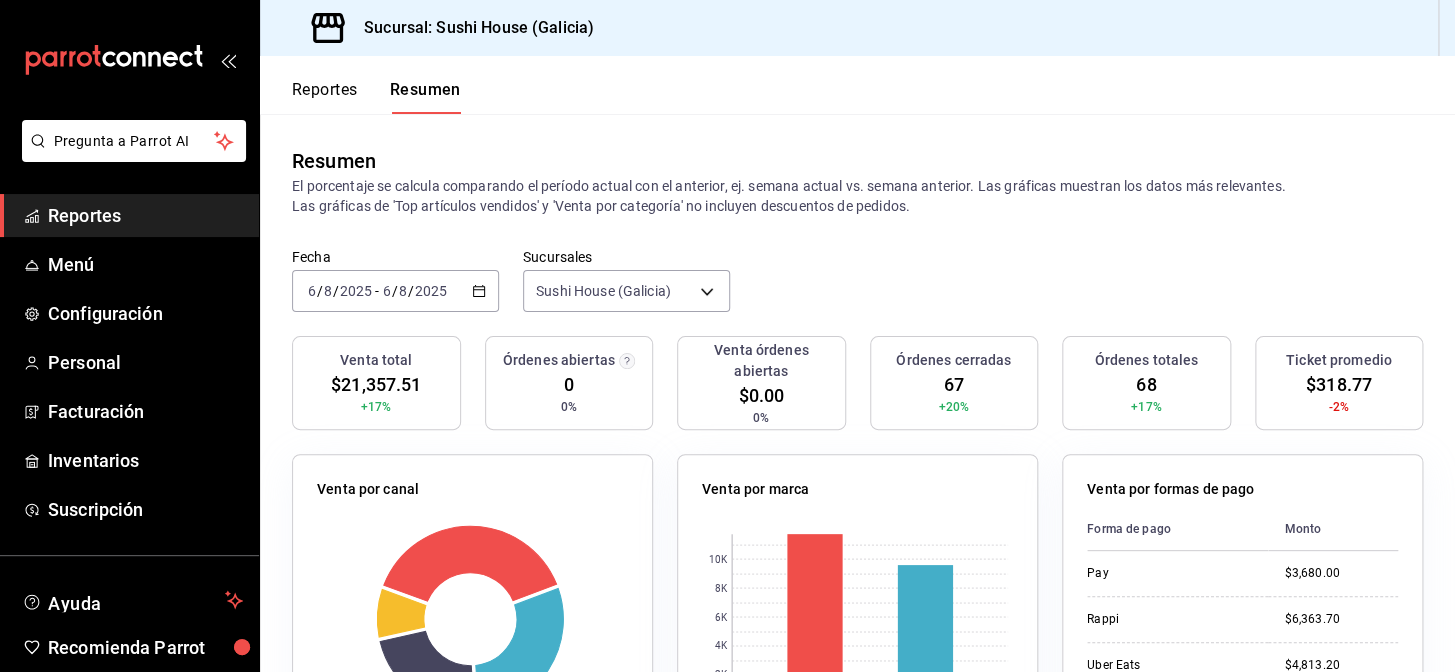 click on "Reportes Resumen" at bounding box center (376, 97) 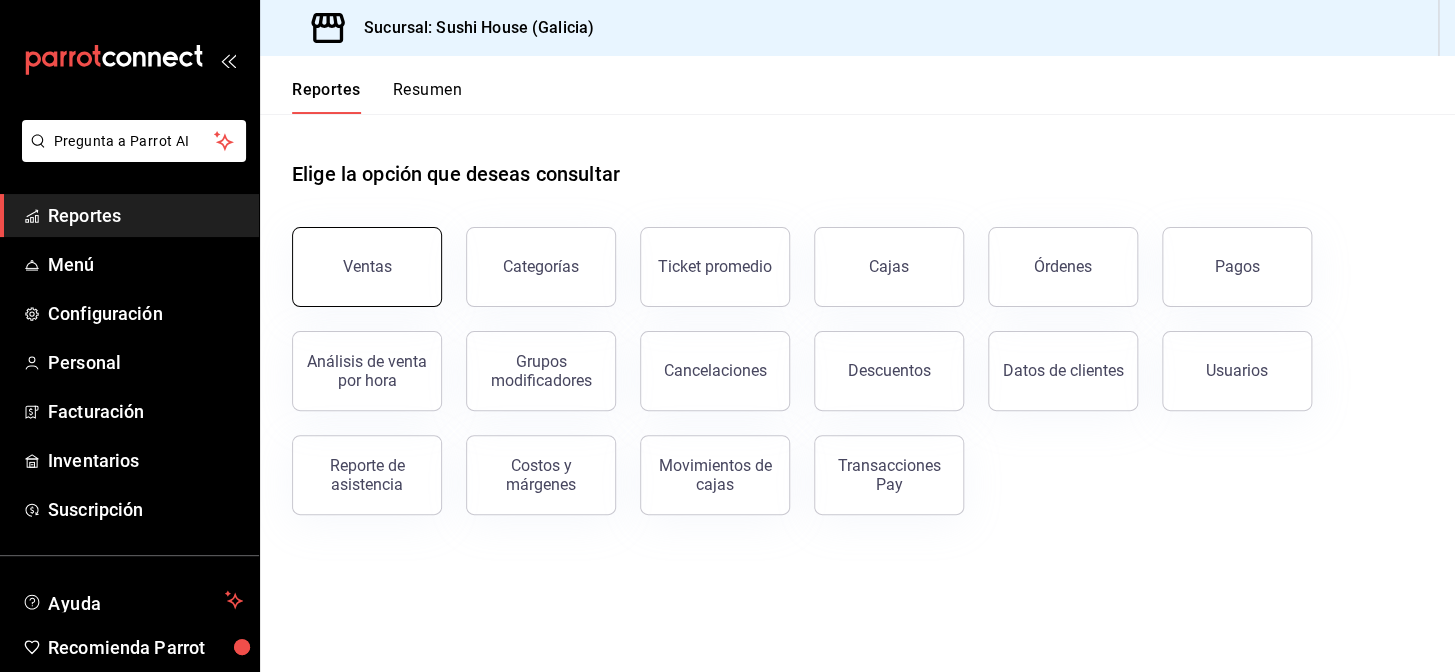 click on "Ventas" at bounding box center (367, 267) 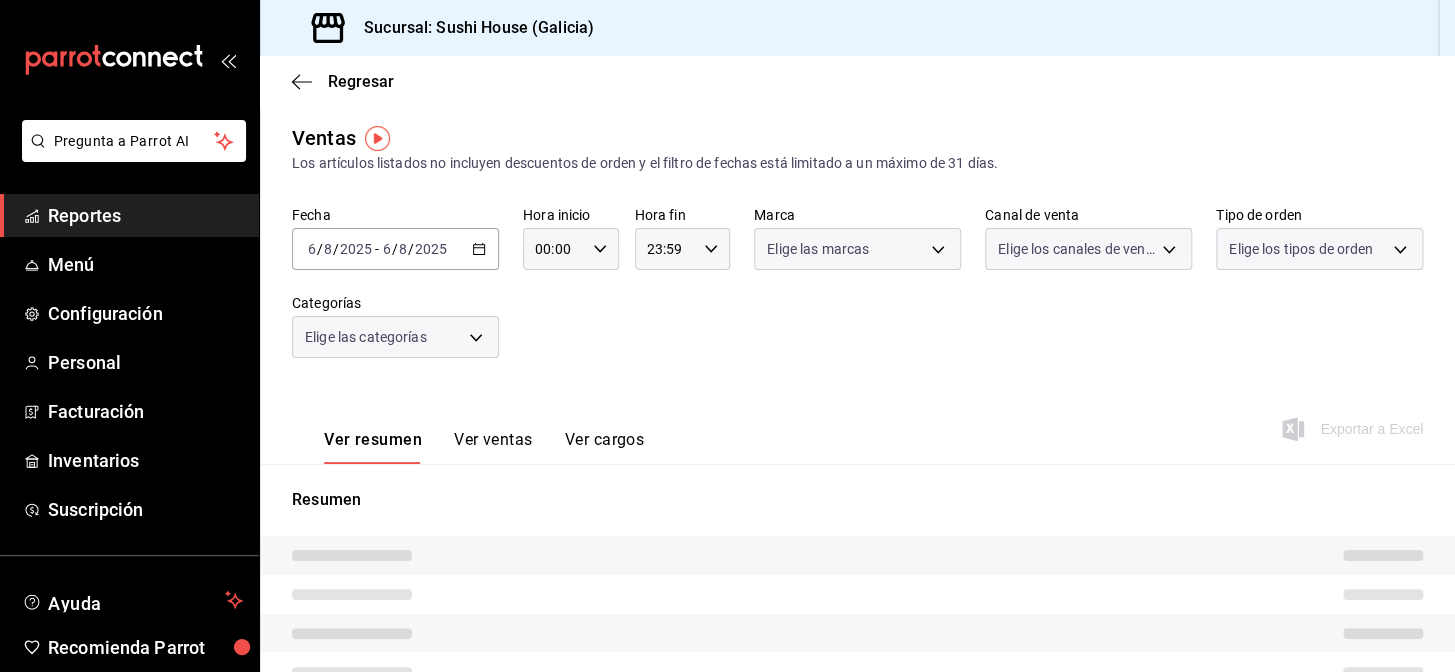 click on "Elige las marcas" at bounding box center [818, 249] 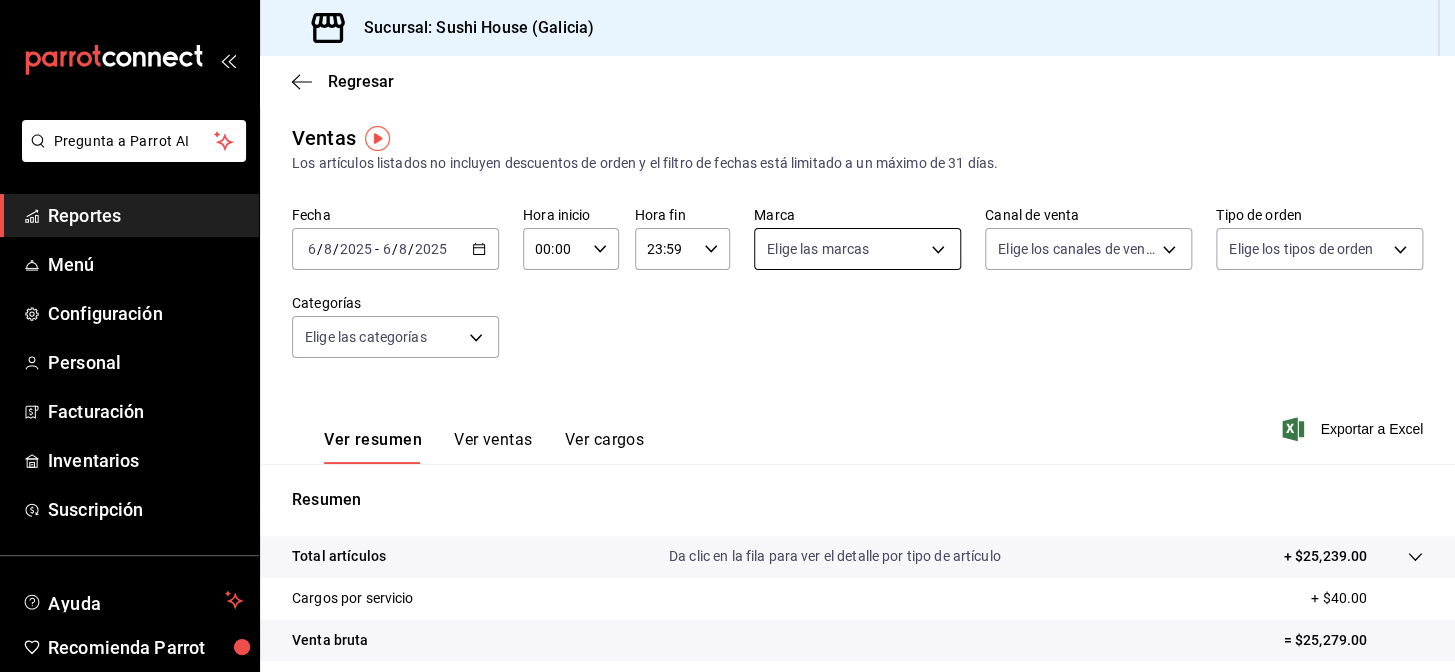 click on "Pregunta a Parrot AI Reportes   Menú   Configuración   Personal   Facturación   Inventarios   Suscripción   Ayuda Recomienda Parrot   [LOCATION] Encargado   Sugerir nueva función   Sucursal: Sushi House ([LOCATION]) Regresar Ventas Los artículos listados no incluyen descuentos de orden y el filtro de fechas está limitado a un máximo de 31 días. Fecha [DATE] [DATE] - [DATE] [DATE] Hora inicio 00:00 Hora inicio Hora fin 23:59 Hora fin Marca Elige las marcas Canal de venta Elige los canales de venta Tipo de orden Elige los tipos de orden Categorías Elige las categorías Ver resumen Ver ventas Ver cargos Exportar a Excel Resumen Total artículos Da clic en la fila para ver el detalle por tipo de artículo + $25,239.00 Cargos por servicio + $40.00 Venta bruta = $25,279.00 Descuentos totales - $3,921.49 Certificados de regalo - $0.00 Venta total = $21,357.51 Impuestos - $2,945.86 Venta neta = $18,411.65 GANA 1 MES GRATIS EN TU SUSCRIPCIÓN AQUÍ Ver video tutorial Ir a video Reportes   Menú" at bounding box center (727, 336) 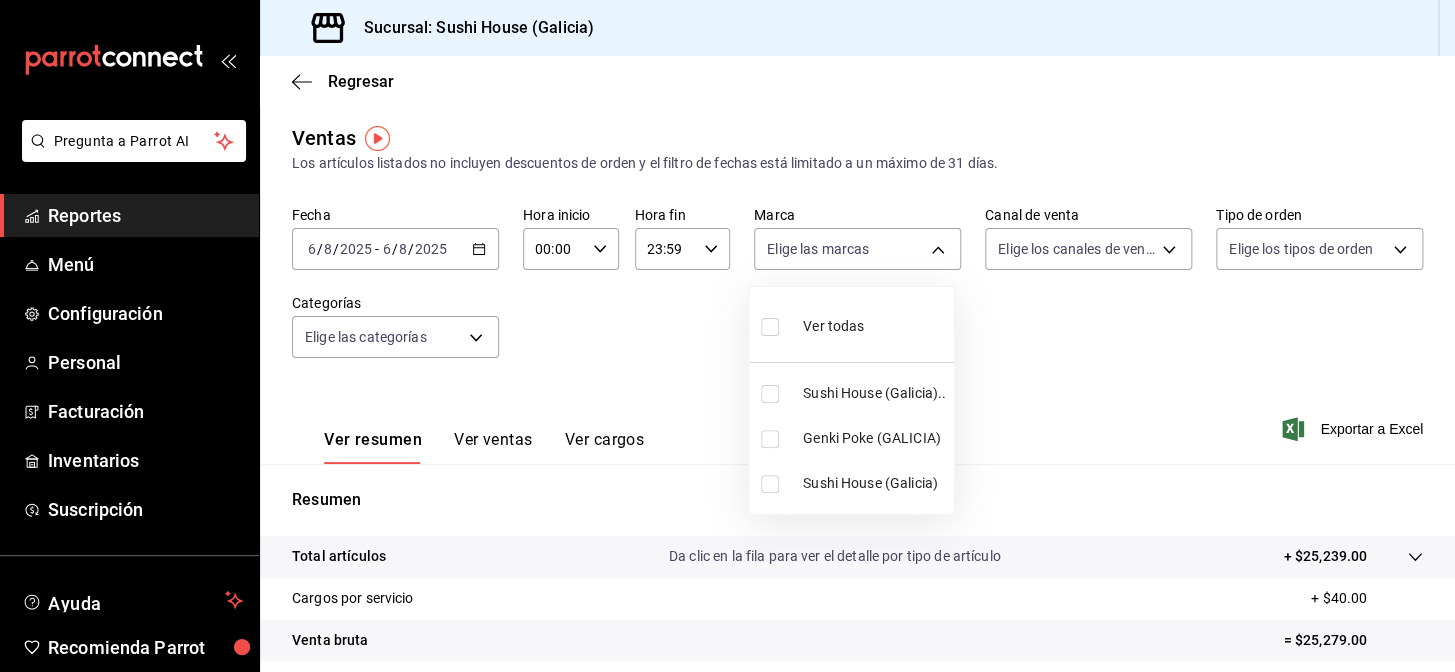 click on "Sushi House (Galicia).." at bounding box center [874, 393] 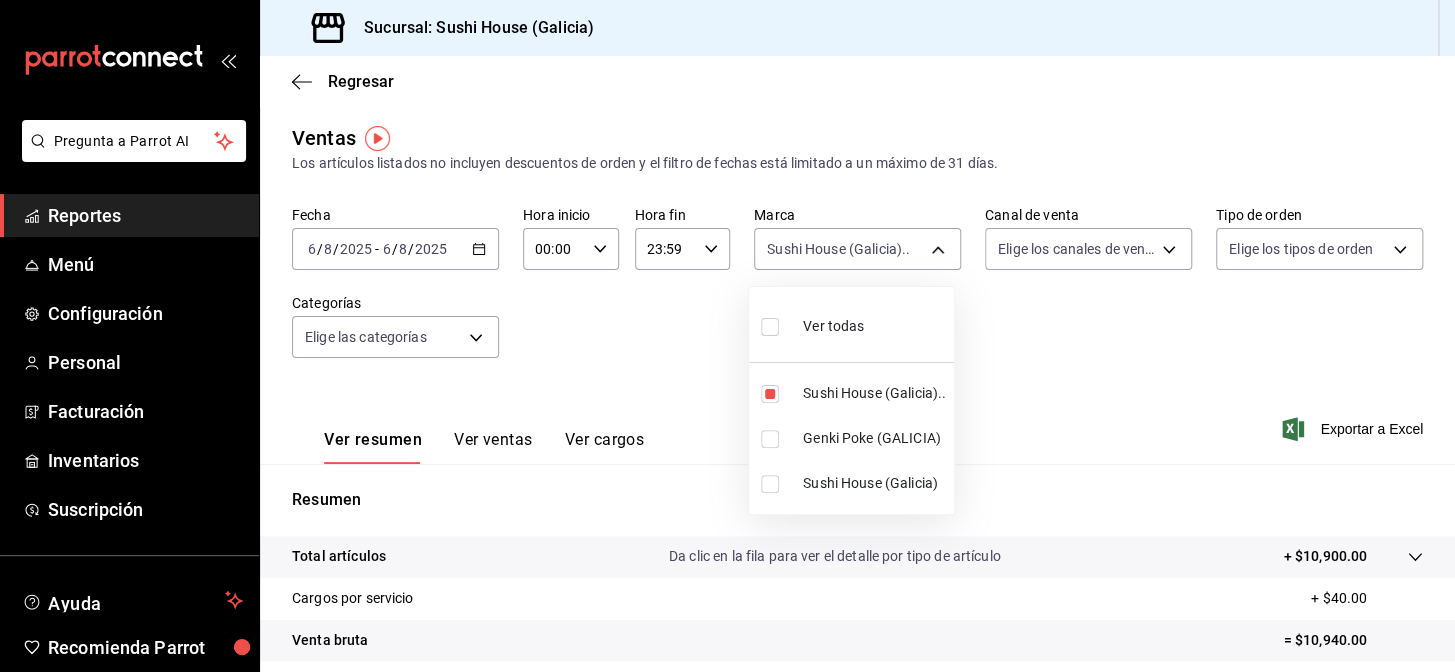 click on "Sushi House (Galicia)" at bounding box center (874, 483) 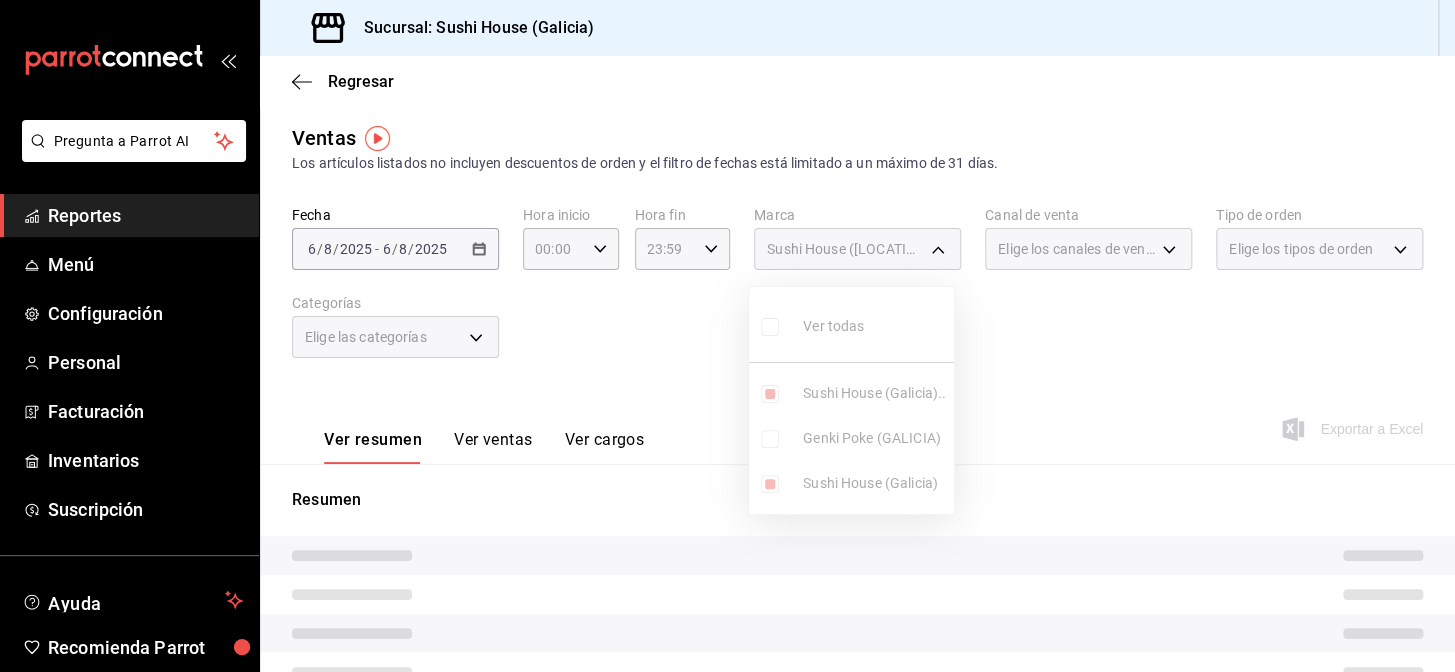 drag, startPoint x: 1084, startPoint y: 383, endPoint x: 1057, endPoint y: 298, distance: 89.1852 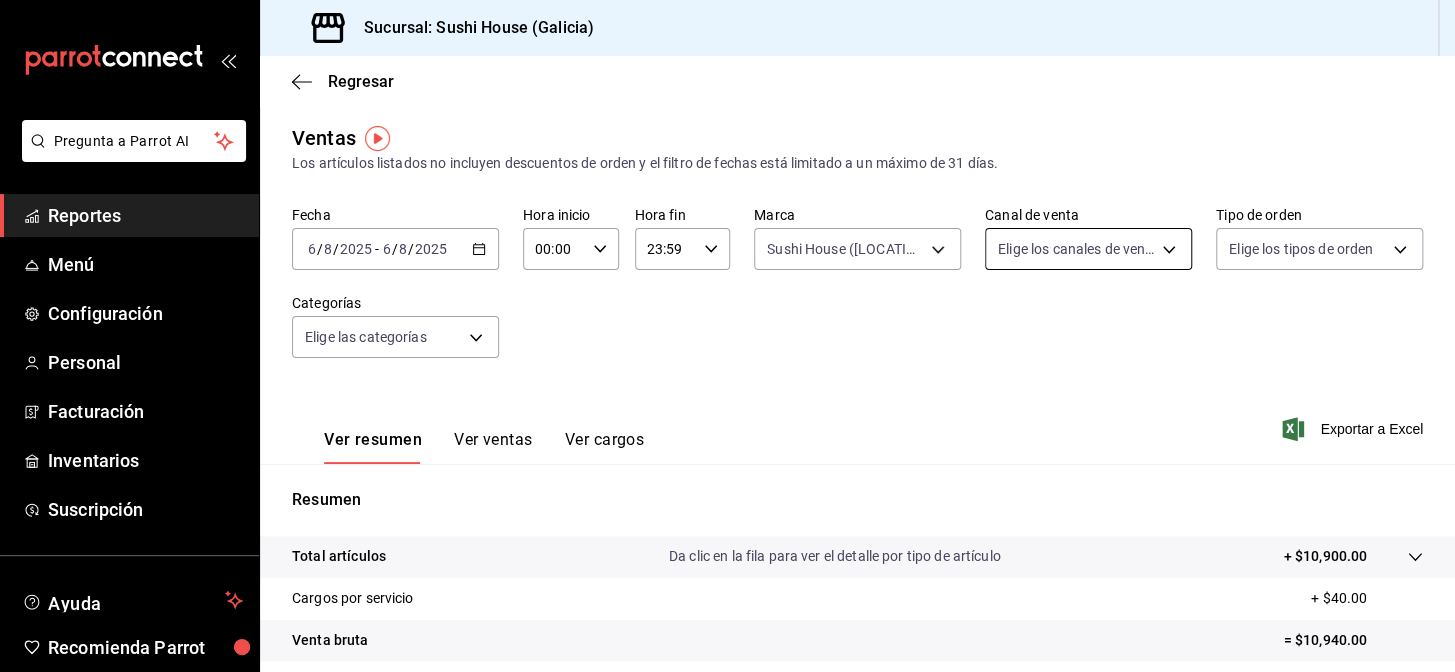 click on "Pregunta a Parrot AI Reportes   Menú   Configuración   Personal   Facturación   Inventarios   Suscripción   Ayuda Recomienda Parrot   [LOCATION] Encargado   Sugerir nueva función   Sucursal: Sushi House ([LOCATION]) Regresar Ventas Los artículos listados no incluyen descuentos de orden y el filtro de fechas está limitado a un máximo de 31 días. Fecha [DATE] [DATE] - [DATE] [DATE] Hora inicio 00:00 Hora inicio Hora fin 23:59 Hora fin Marca Sushi House ([LOCATION]).., Sushi House ([LOCATION]) [UUID], [UUID] Canal de venta Elige los canales de venta Tipo de orden Elige los tipos de orden Categorías Elige las categorías Ver resumen Ver ventas Ver cargos Exportar a Excel Resumen Total artículos Da clic en la fila para ver el detalle por tipo de artículo + $10,900.00 Cargos por servicio + $40.00 Venta bruta = $10,940.00 Descuentos totales - $1,320.49 Certificados de regalo - $0.00 Venta total = $9,619.51 Impuestos - $1,326.83 Venta neta" at bounding box center (727, 336) 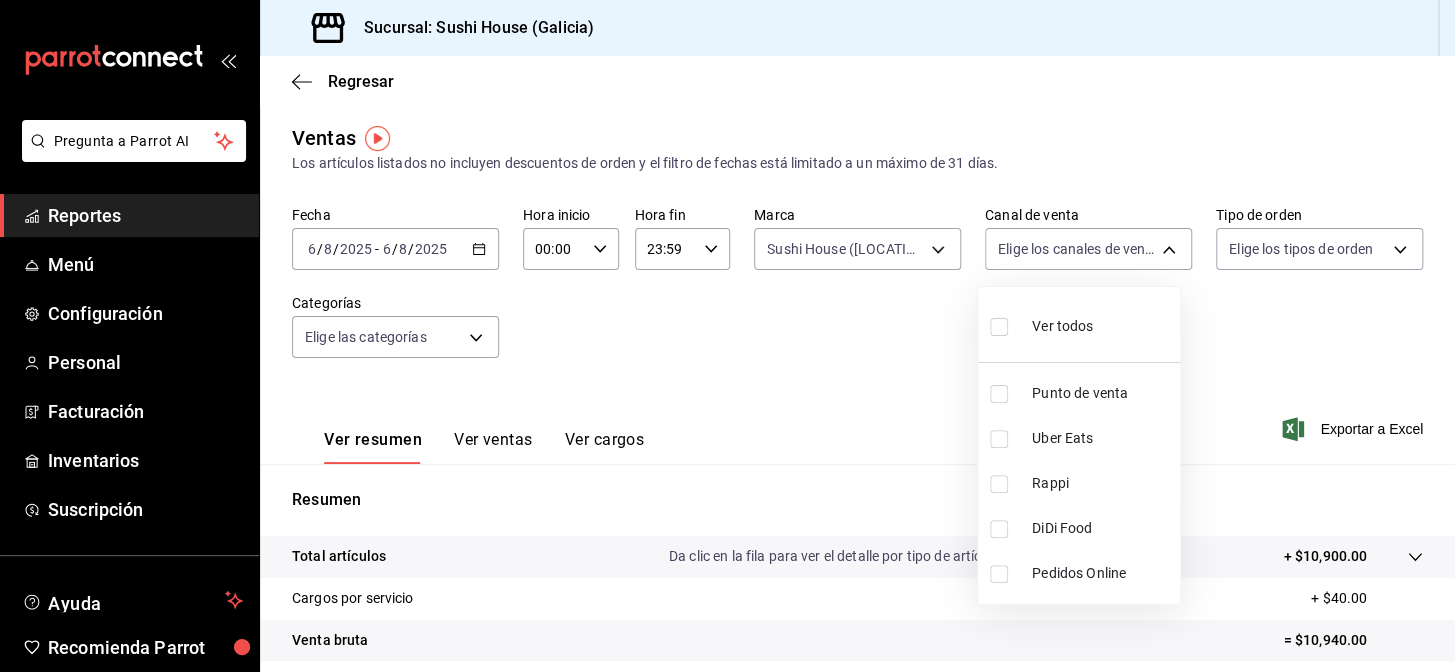 drag, startPoint x: 1071, startPoint y: 479, endPoint x: 1032, endPoint y: 474, distance: 39.319206 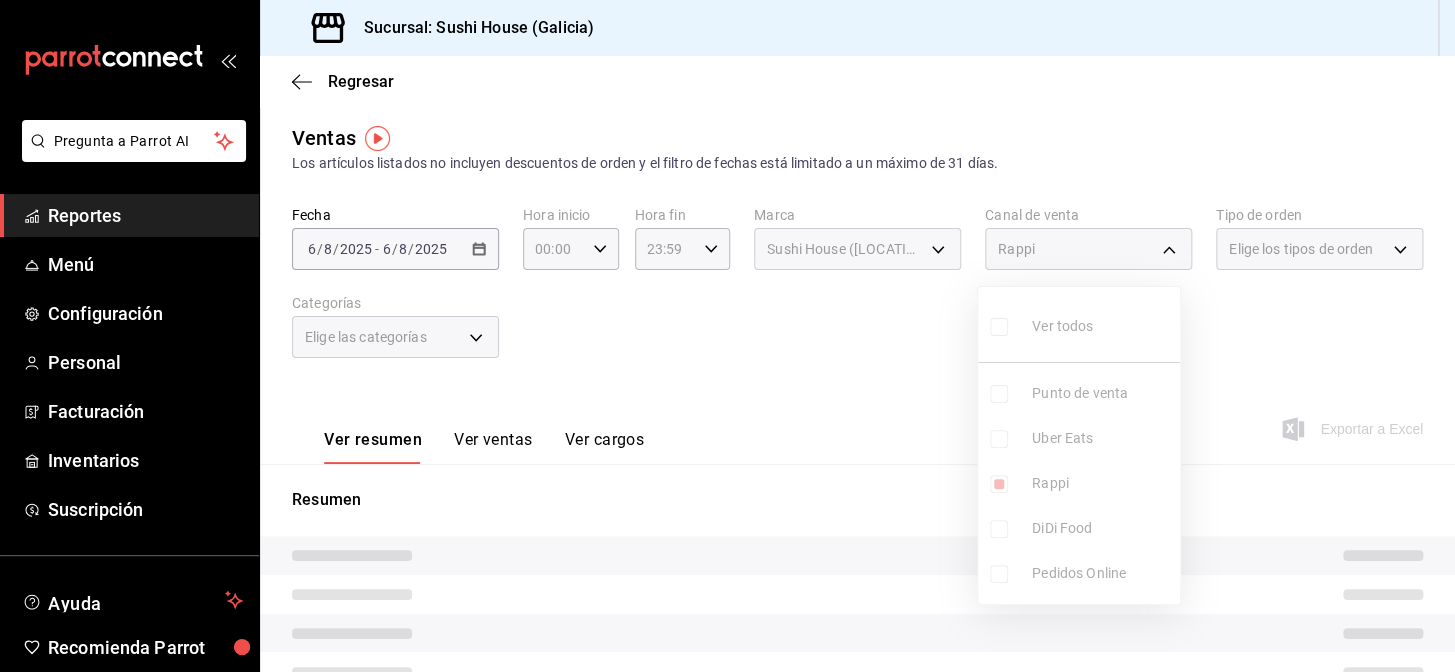 click at bounding box center [727, 336] 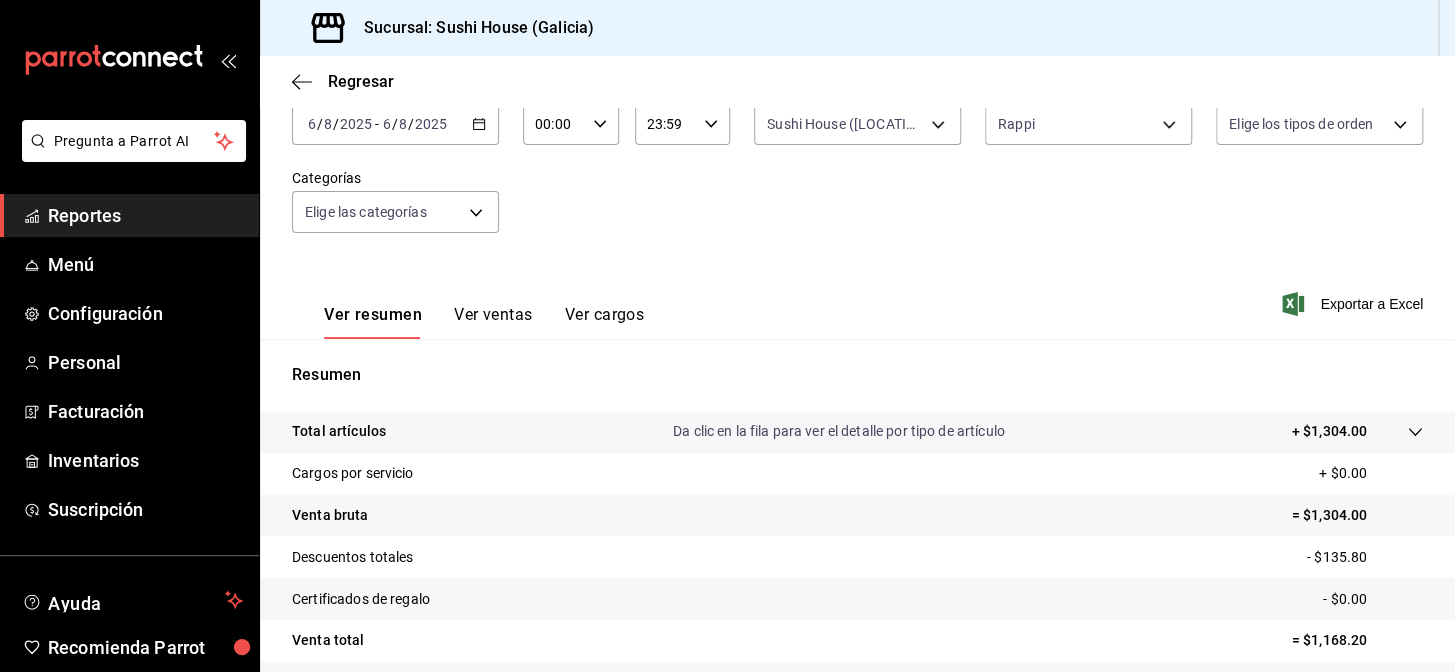 scroll, scrollTop: 0, scrollLeft: 0, axis: both 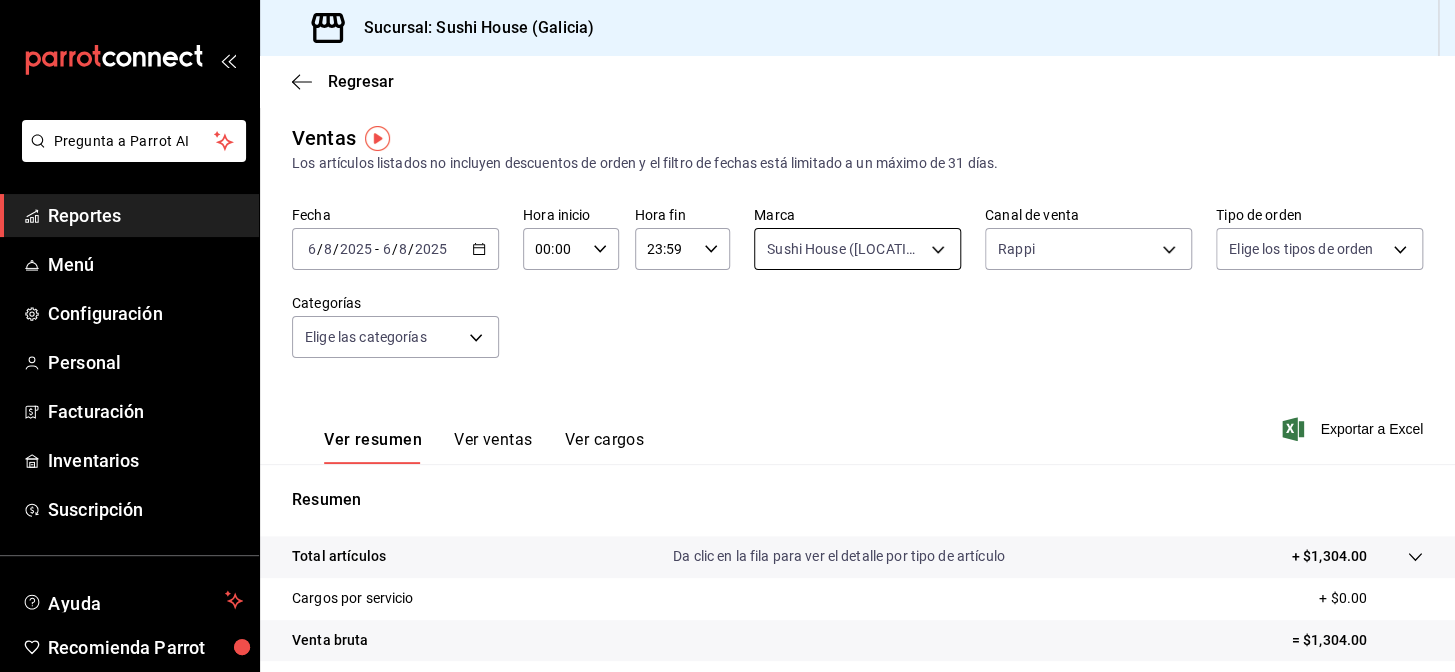 click on "Pregunta a Parrot AI Reportes   Menú   Configuración   Personal   Facturación   Inventarios   Suscripción   Ayuda Recomienda Parrot   [LOCATION] Encargado   Sugerir nueva función   Sucursal: Sushi House ([LOCATION]) Regresar Ventas Los artículos listados no incluyen descuentos de orden y el filtro de fechas está limitado a un máximo de 31 días. Fecha [DATE] [DATE] - [DATE] [DATE] Hora inicio 00:00 Hora inicio Hora fin 23:59 Hora fin Marca Sushi House ([LOCATION]).., Sushi House ([LOCATION]) [UUID], [UUID] Canal de venta Rappi RAPPI Tipo de orden Elige los tipos de orden Categorías Elige las categorías Ver resumen Ver ventas Ver cargos Exportar a Excel Resumen Total artículos Da clic en la fila para ver el detalle por tipo de artículo + $1,304.00 Cargos por servicio + $0.00 Venta bruta = $1,304.00 Descuentos totales - $135.80 Certificados de regalo - $0.00 Venta total = $1,168.20 Impuestos - $161.13 Venta neta = $1,007.07 Reportes" at bounding box center (727, 336) 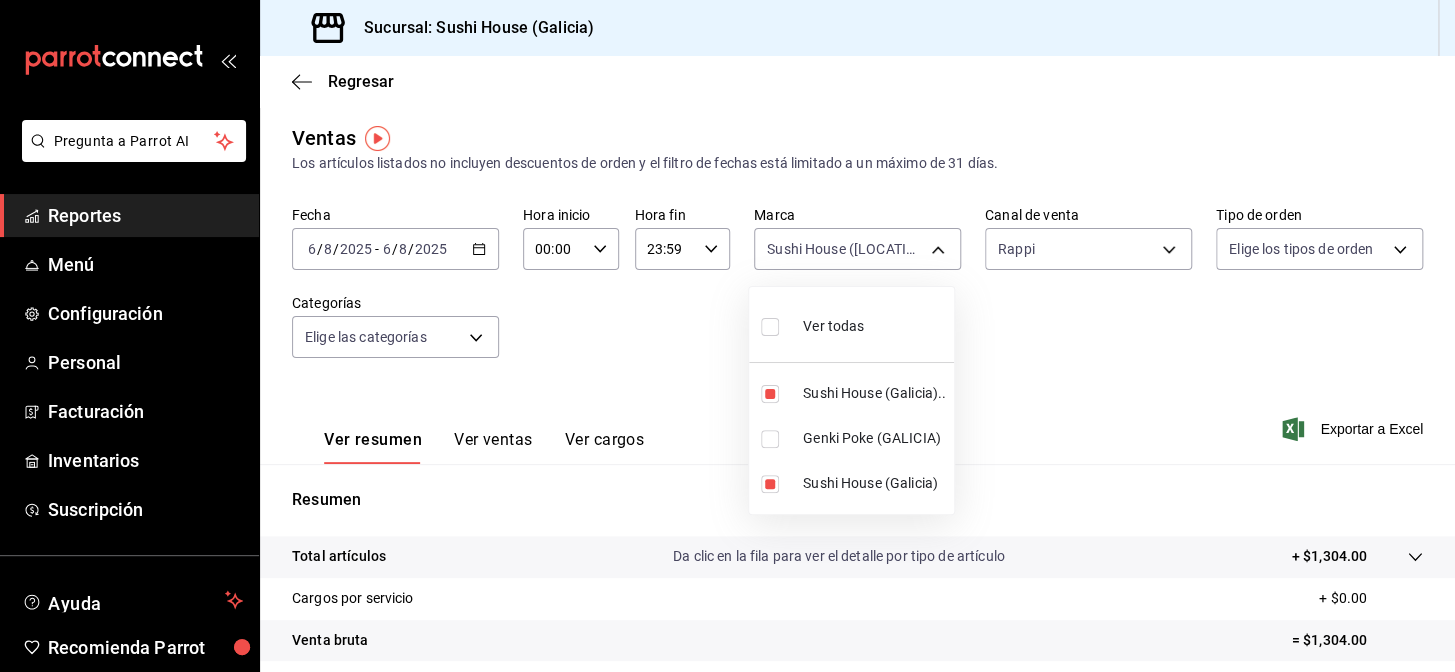 click at bounding box center (727, 336) 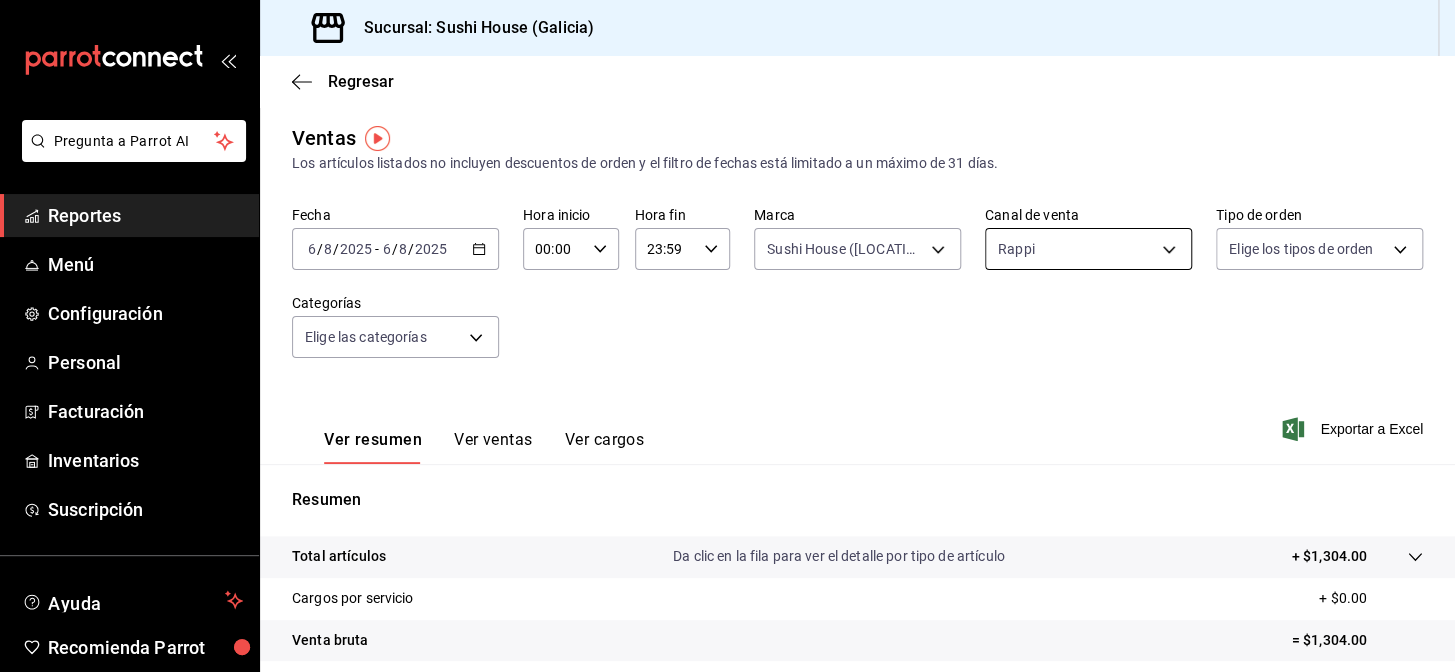 click on "Pregunta a Parrot AI Reportes   Menú   Configuración   Personal   Facturación   Inventarios   Suscripción   Ayuda Recomienda Parrot   [LOCATION] Encargado   Sugerir nueva función   Sucursal: Sushi House ([LOCATION]) Regresar Ventas Los artículos listados no incluyen descuentos de orden y el filtro de fechas está limitado a un máximo de 31 días. Fecha [DATE] [DATE] - [DATE] [DATE] Hora inicio 00:00 Hora inicio Hora fin 23:59 Hora fin Marca Sushi House ([LOCATION]).., Sushi House ([LOCATION]) [UUID], [UUID] Canal de venta Rappi RAPPI Tipo de orden Elige los tipos de orden Categorías Elige las categorías Ver resumen Ver ventas Ver cargos Exportar a Excel Resumen Total artículos Da clic en la fila para ver el detalle por tipo de artículo + $1,304.00 Cargos por servicio + $0.00 Venta bruta = $1,304.00 Descuentos totales - $135.80 Certificados de regalo - $0.00 Venta total = $1,168.20 Impuestos - $161.13 Venta neta = $1,007.07 Reportes" at bounding box center [727, 336] 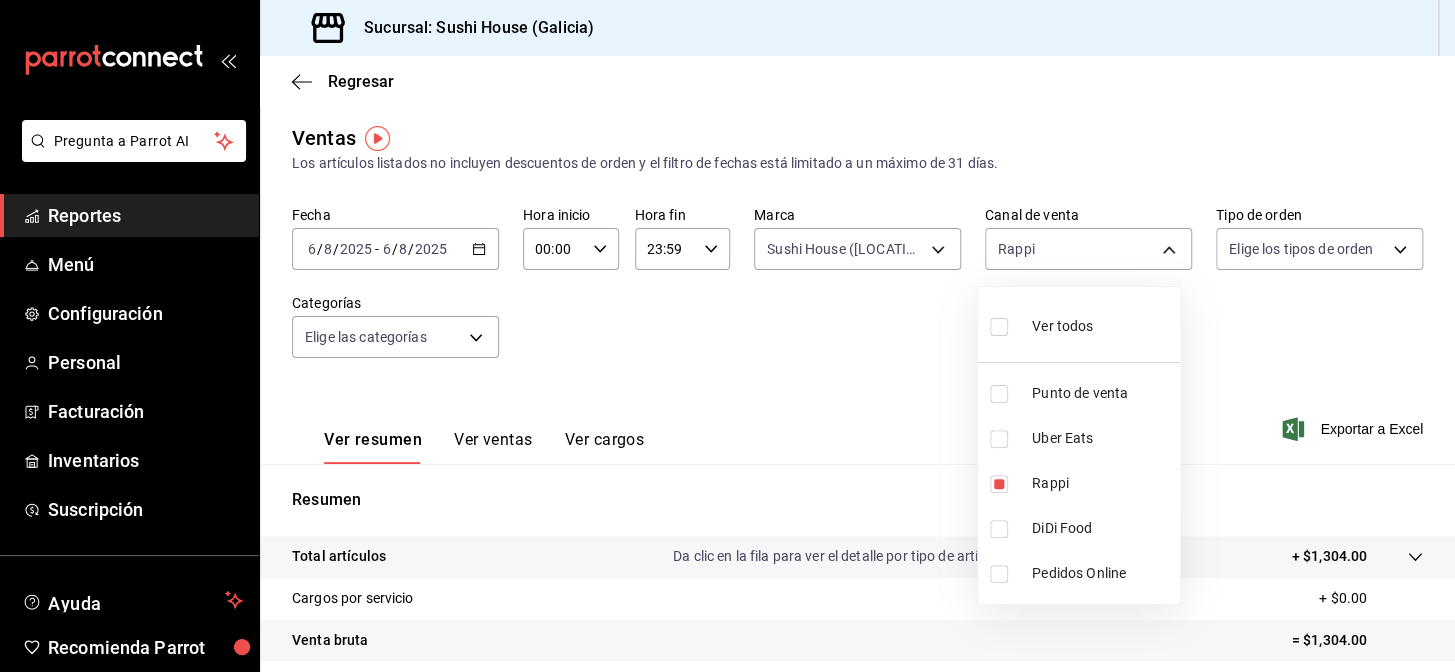 click on "DiDi Food" at bounding box center [1102, 528] 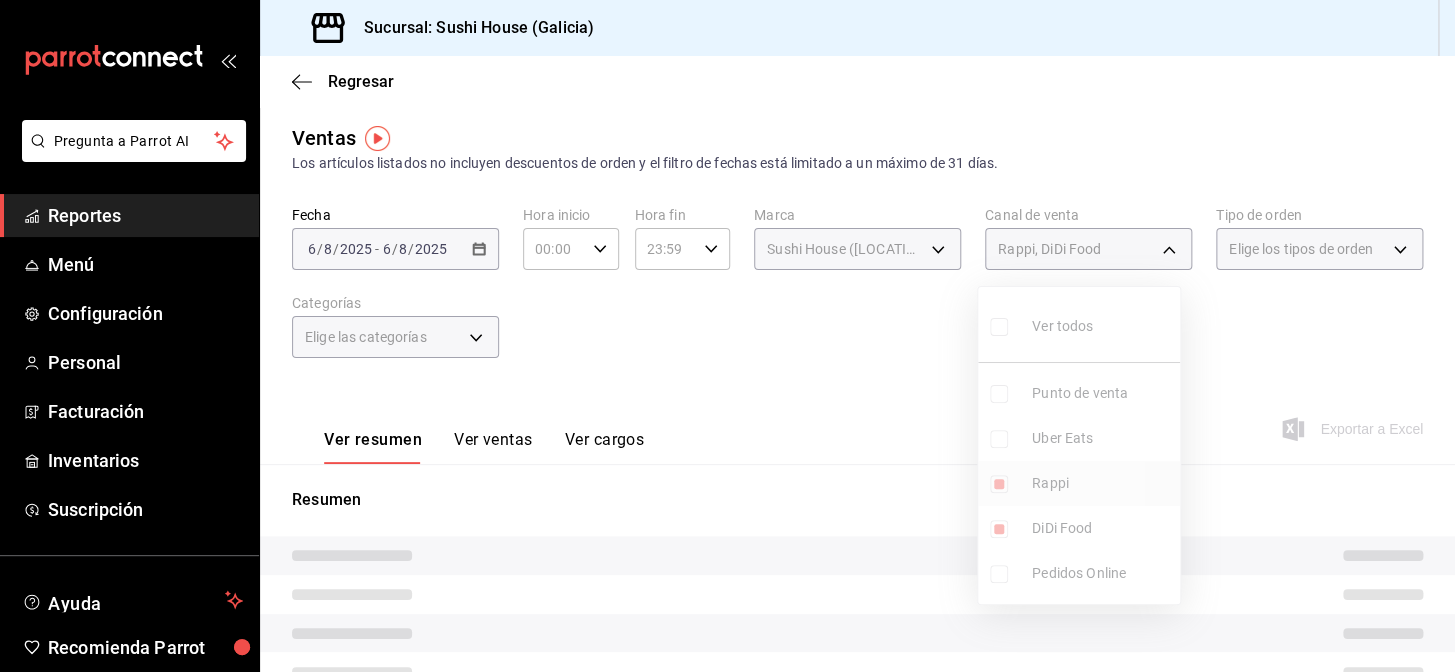 click on "Rappi" at bounding box center [1102, 483] 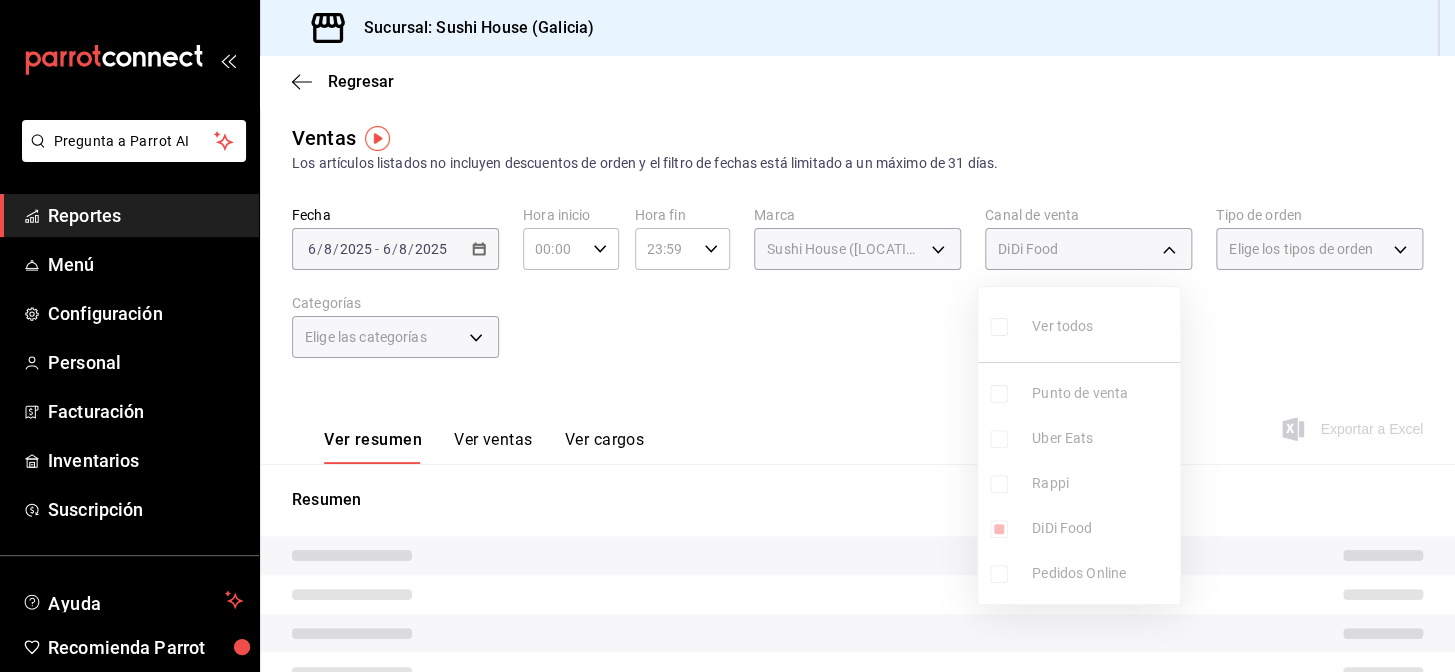 click at bounding box center (727, 336) 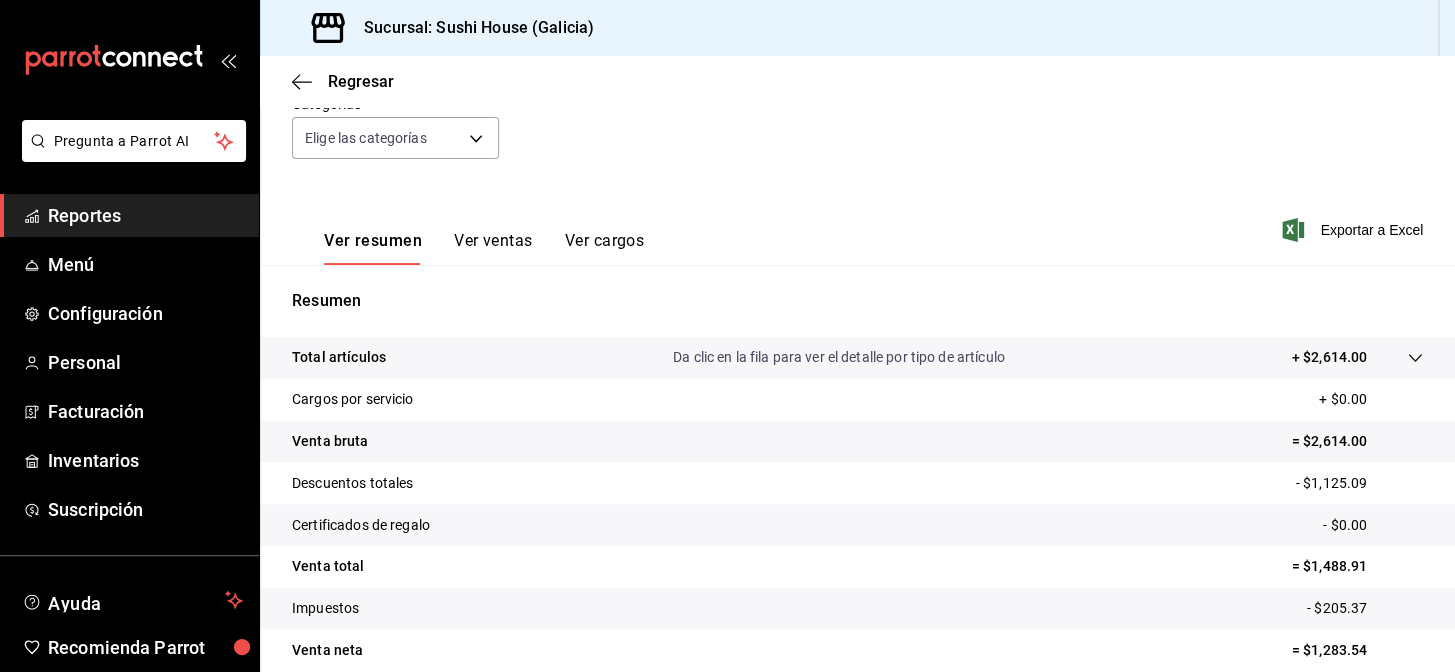 scroll, scrollTop: 286, scrollLeft: 0, axis: vertical 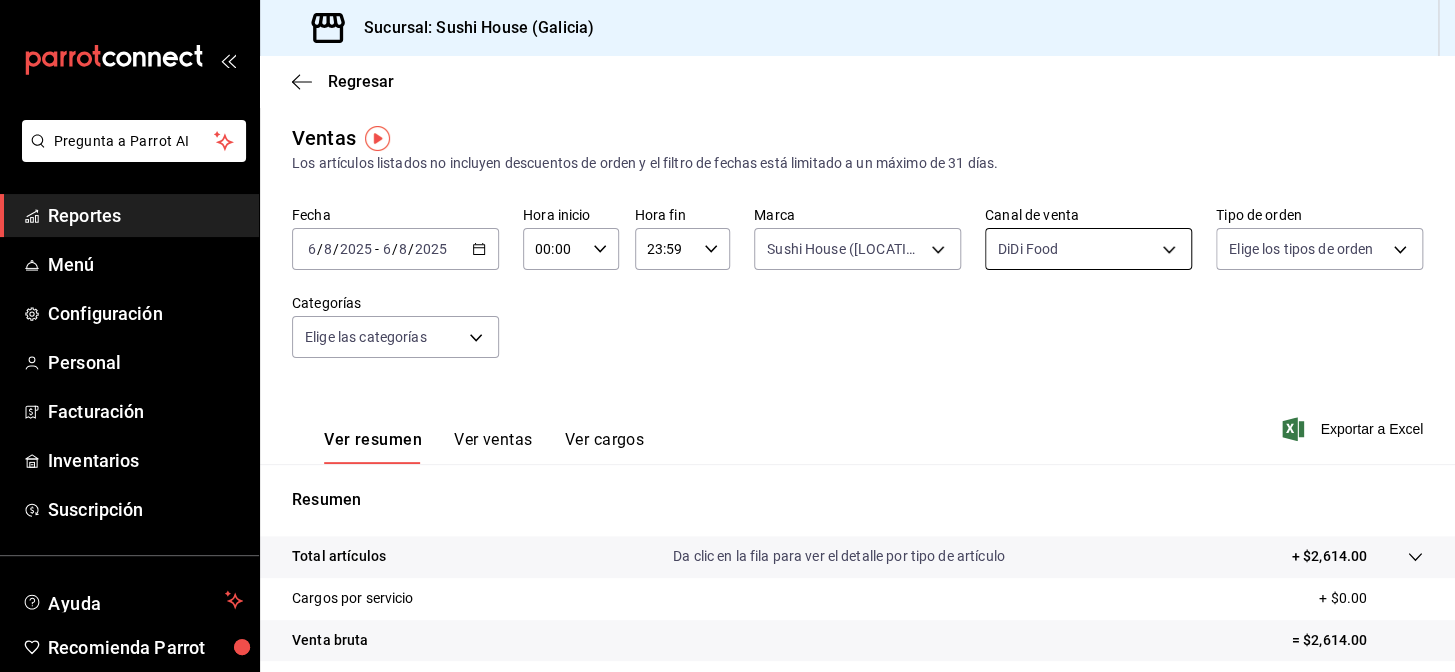 click on "Pregunta a Parrot AI Reportes   Menú   Configuración   Personal   Facturación   Inventarios   Suscripción   Ayuda Recomienda Parrot   [LOCATION] Encargado   Sugerir nueva función   Sucursal: Sushi House ([LOCATION]) Regresar Ventas Los artículos listados no incluyen descuentos de orden y el filtro de fechas está limitado a un máximo de 31 días. Fecha [DATE] [DATE] - [DATE] [DATE] Hora inicio 00:00 Hora inicio Hora fin 23:59 Hora fin Marca Sushi House ([LOCATION]).., Sushi House ([LOCATION]) [UUID], [UUID] Canal de venta DiDi Food DIDI_FOOD Tipo de orden Elige los tipos de orden Categorías Elige las categorías Ver resumen Ver ventas Ver cargos Exportar a Excel Resumen Total artículos Da clic en la fila para ver el detalle por tipo de artículo + $2,614.00 Cargos por servicio + $0.00 Venta bruta = $2,614.00 Descuentos totales - $1,125.09 Certificados de regalo - $0.00 Venta total = $1,488.91 Impuestos - $205.37 Venta neta = $1,283.54" at bounding box center (727, 336) 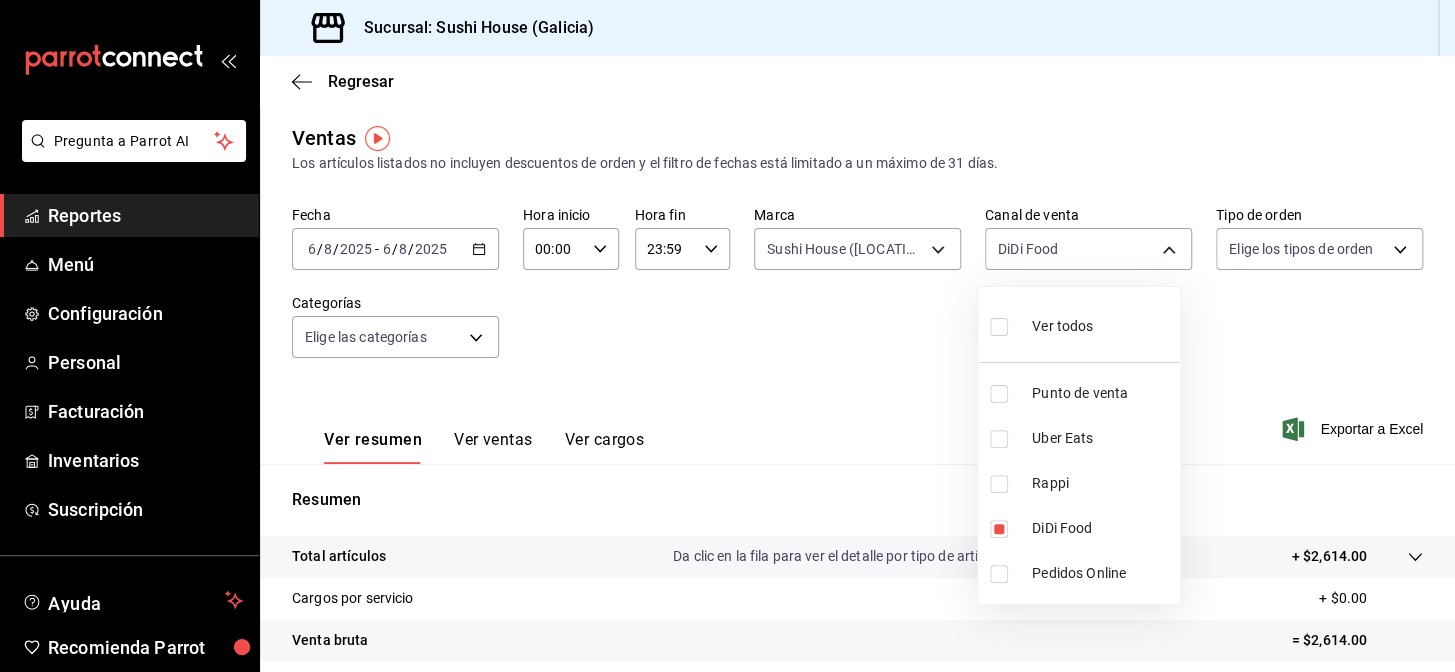 click at bounding box center (1003, 439) 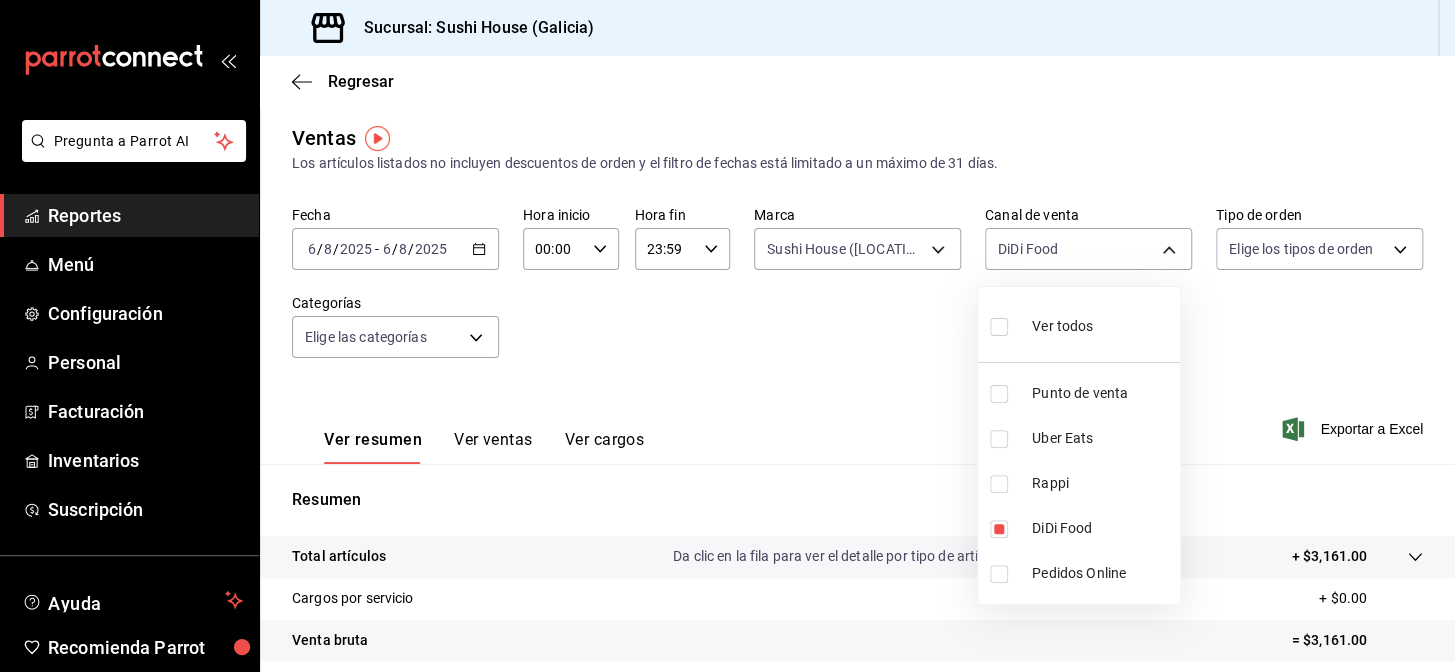 click on "Uber Eats" at bounding box center (1102, 438) 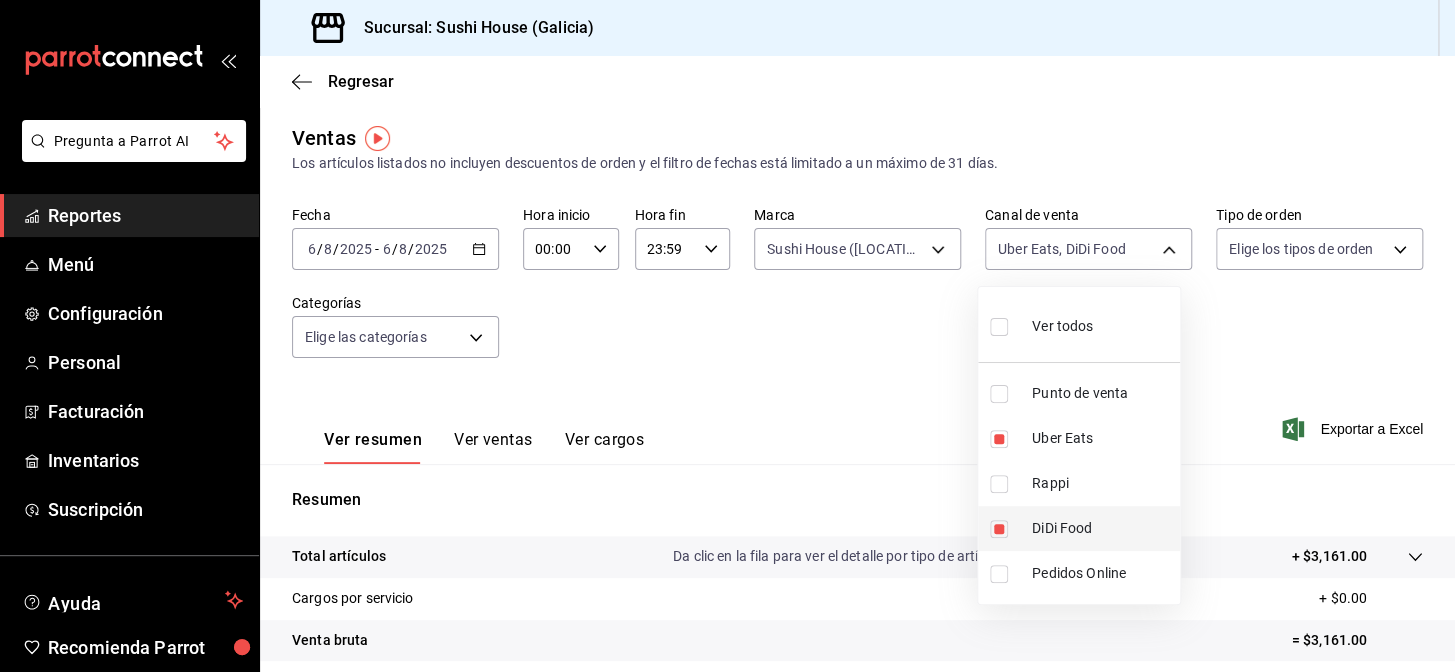 click on "DiDi Food" at bounding box center (1102, 528) 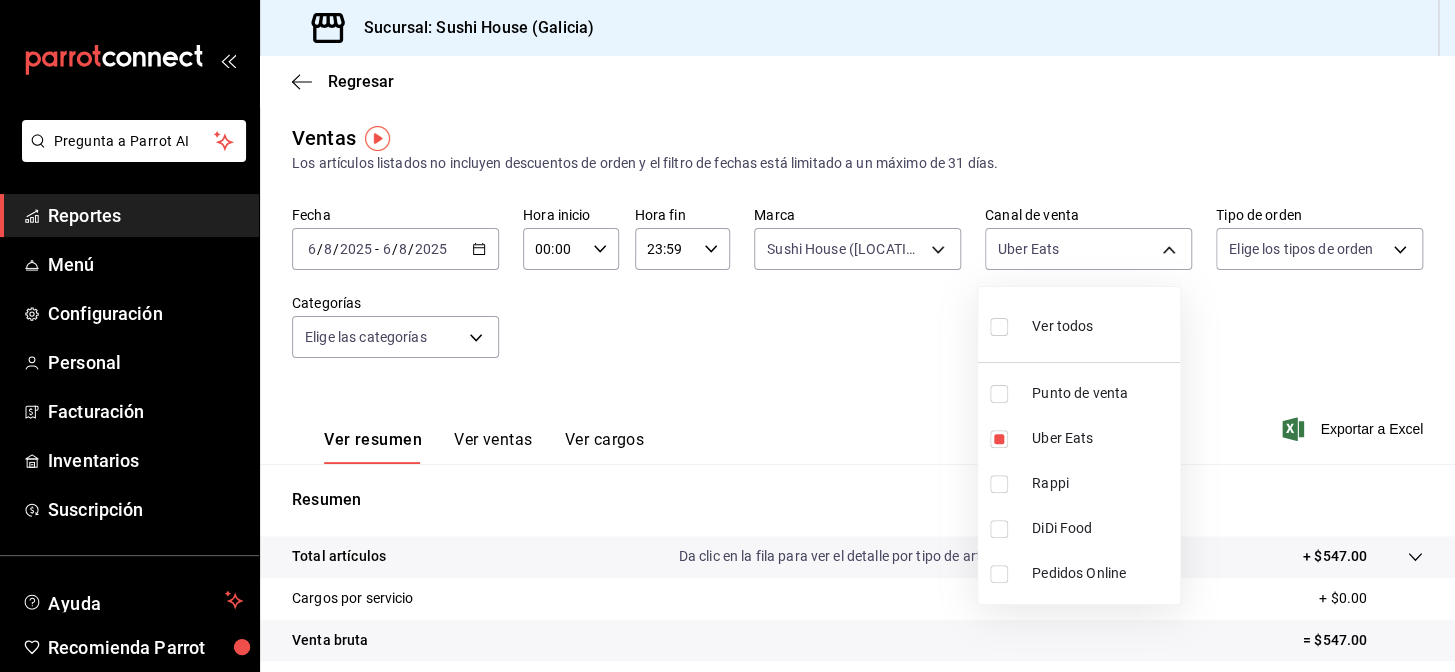 click at bounding box center (727, 336) 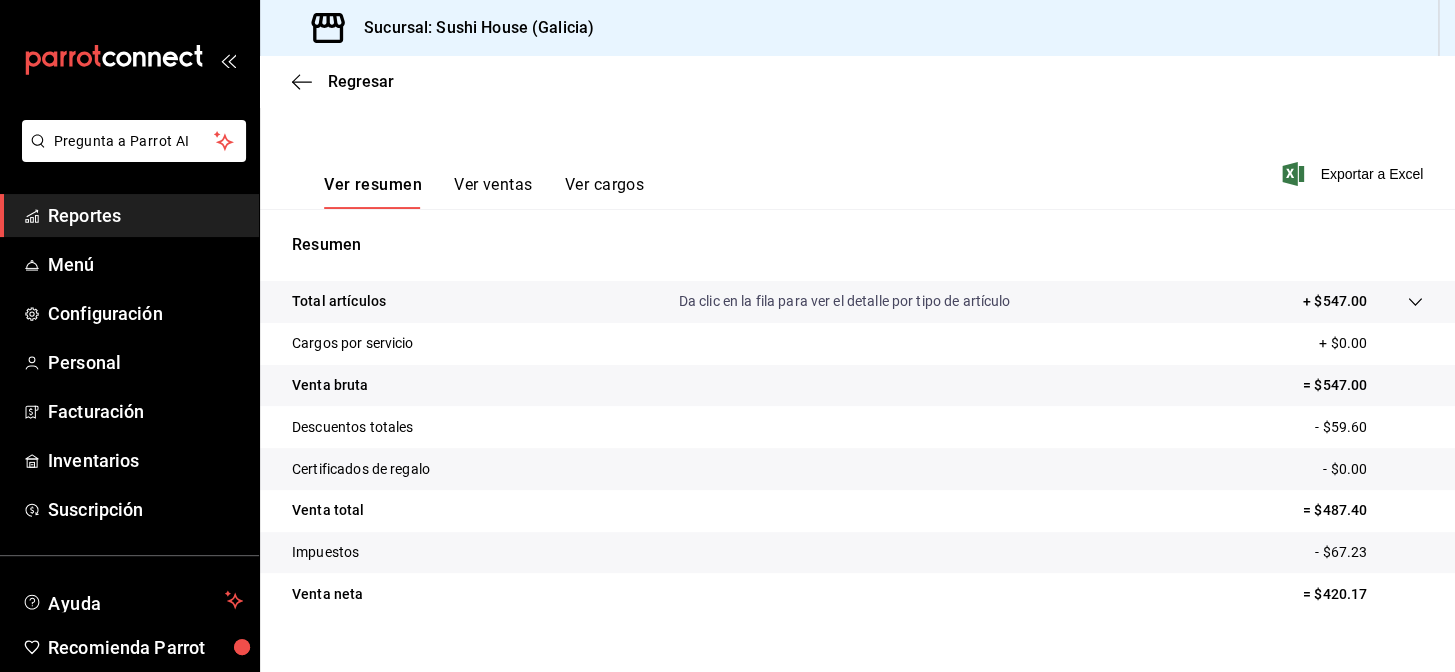 scroll, scrollTop: 286, scrollLeft: 0, axis: vertical 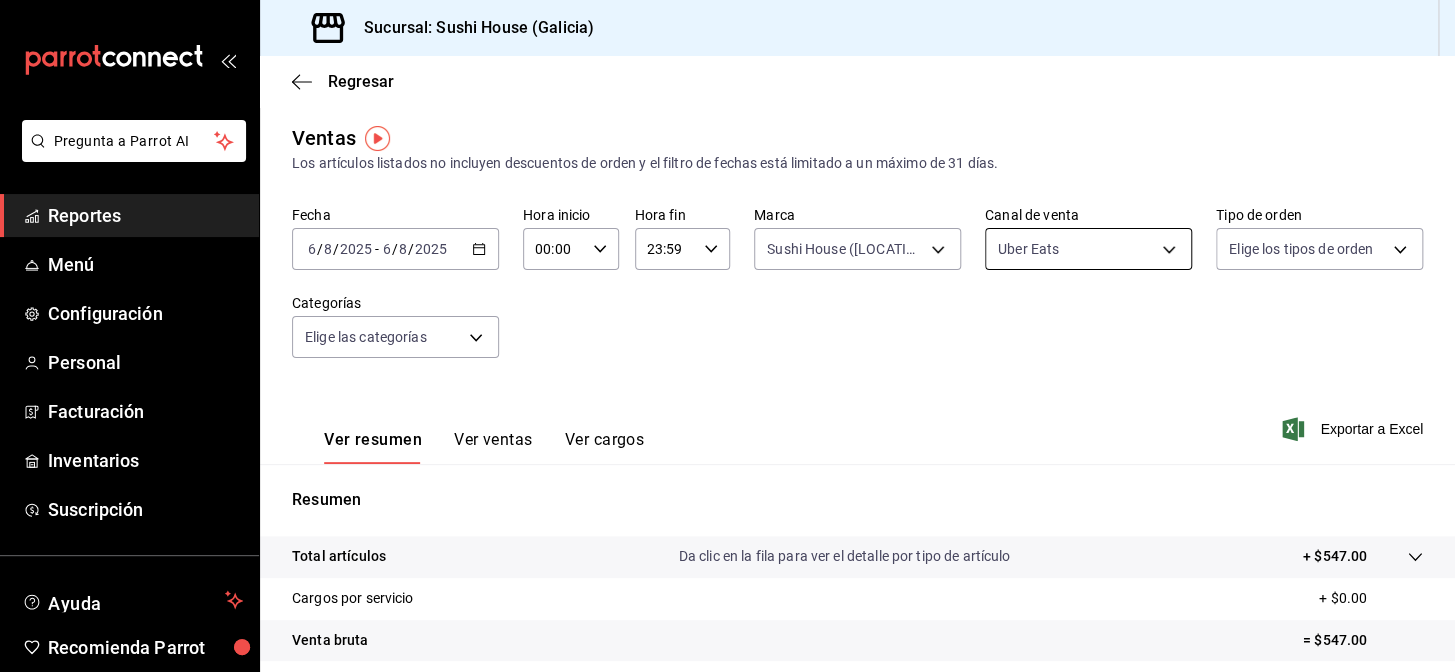click on "Pregunta a Parrot AI Reportes   Menú   Configuración   Personal   Facturación   Inventarios   Suscripción   Ayuda Recomienda Parrot   [LOCATION] Encargado   Sugerir nueva función   Sucursal: Sushi House ([LOCATION]) Regresar Ventas Los artículos listados no incluyen descuentos de orden y el filtro de fechas está limitado a un máximo de 31 días. Fecha [DATE] [DATE] - [DATE] [DATE] Hora inicio 00:00 Hora inicio Hora fin 23:59 Hora fin Marca Sushi House ([LOCATION]).., Sushi House ([LOCATION]) [UUID], [UUID] Canal de venta Uber Eats UBER_EATS Tipo de orden Elige los tipos de orden Categorías Elige las categorías Ver resumen Ver ventas Ver cargos Exportar a Excel Resumen Total artículos Da clic en la fila para ver el detalle por tipo de artículo + $547.00 Cargos por servicio + $0.00 Venta bruta = $547.00 Descuentos totales - $59.60 Certificados de regalo - $0.00 Venta total = $487.40 Impuestos - $67.23 Venta neta = $420.17 Ir a video" at bounding box center [727, 336] 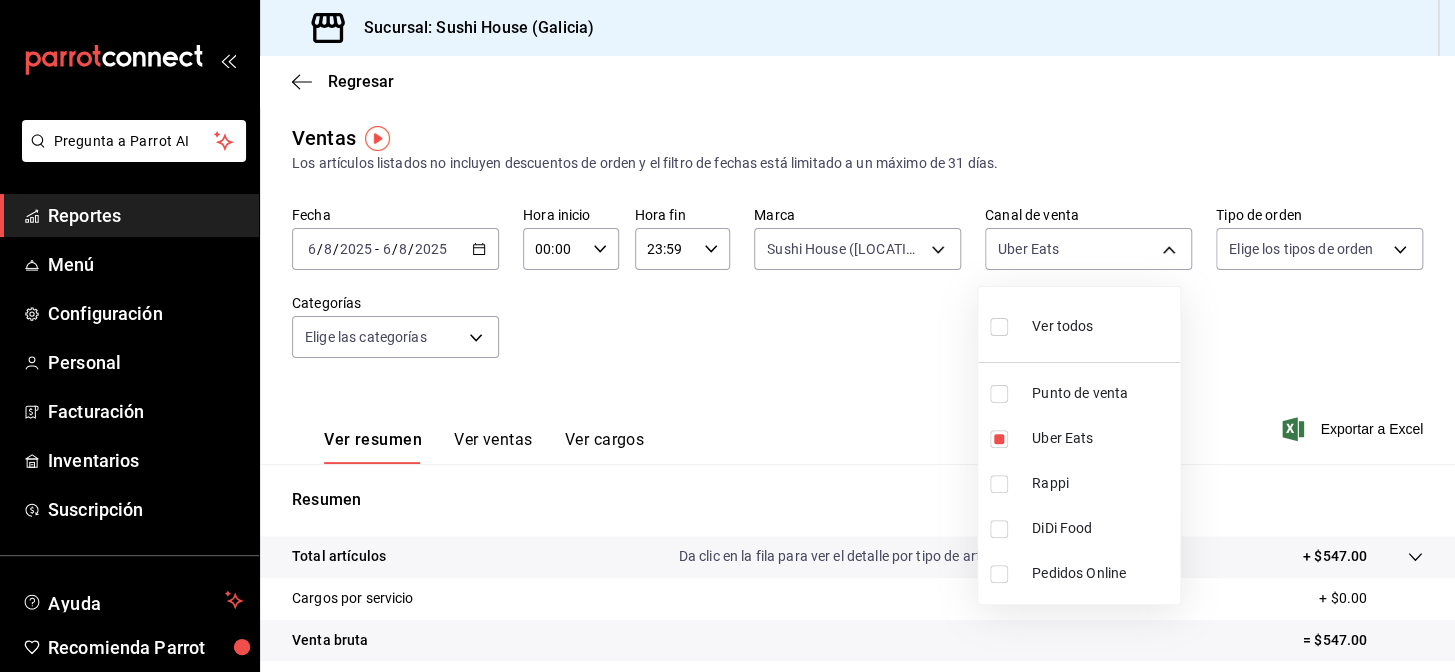 drag, startPoint x: 898, startPoint y: 320, endPoint x: 899, endPoint y: 287, distance: 33.01515 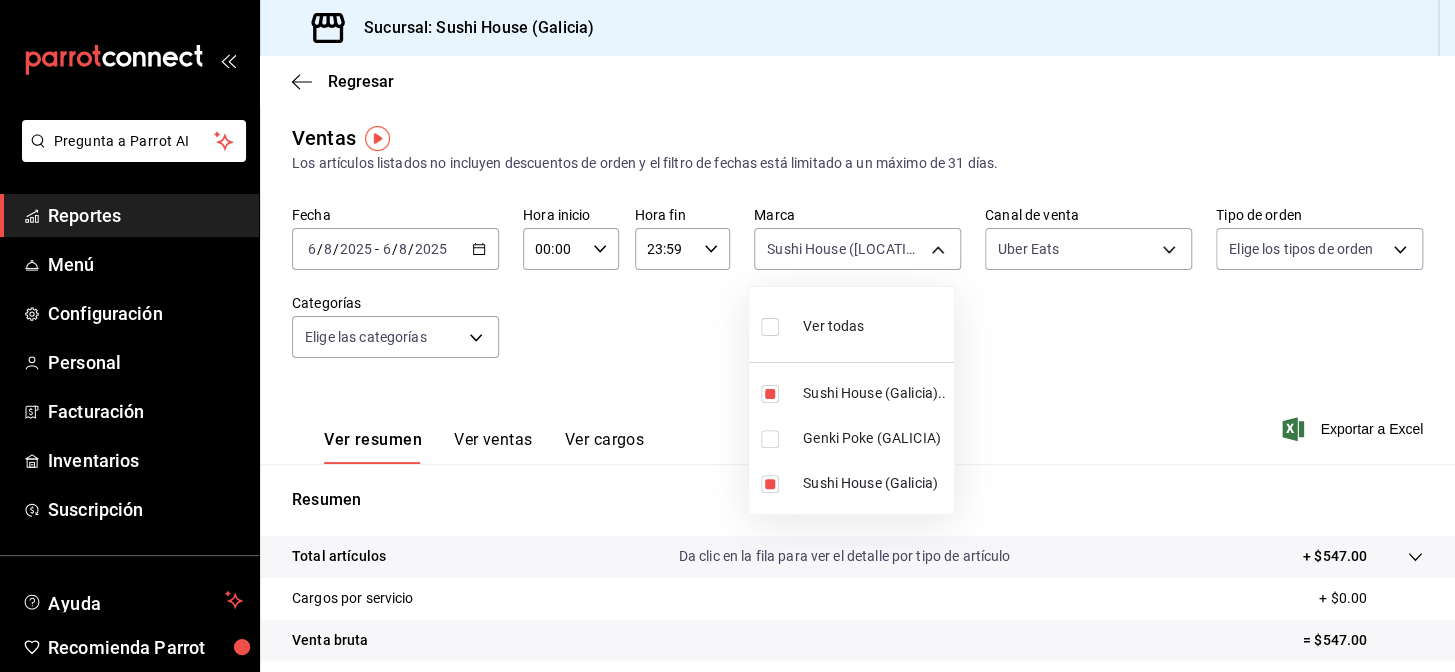 click on "Pregunta a Parrot AI Reportes   Menú   Configuración   Personal   Facturación   Inventarios   Suscripción   Ayuda Recomienda Parrot   [LOCATION] Encargado   Sugerir nueva función   Sucursal: Sushi House ([LOCATION]) Regresar Ventas Los artículos listados no incluyen descuentos de orden y el filtro de fechas está limitado a un máximo de 31 días. Fecha [DATE] [DATE] - [DATE] [DATE] Hora inicio 00:00 Hora inicio Hora fin 23:59 Hora fin Marca Sushi House ([LOCATION]).., Sushi House ([LOCATION]) [UUID], [UUID] Canal de venta Uber Eats UBER_EATS Tipo de orden Elige los tipos de orden Categorías Elige las categorías Ver resumen Ver ventas Ver cargos Exportar a Excel Resumen Total artículos Da clic en la fila para ver el detalle por tipo de artículo + $547.00 Cargos por servicio + $0.00 Venta bruta = $547.00 Descuentos totales - $59.60 Certificados de regalo - $0.00 Venta total = $487.40 Impuestos - $67.23 Venta neta = $420.17 Ir a video" at bounding box center (727, 336) 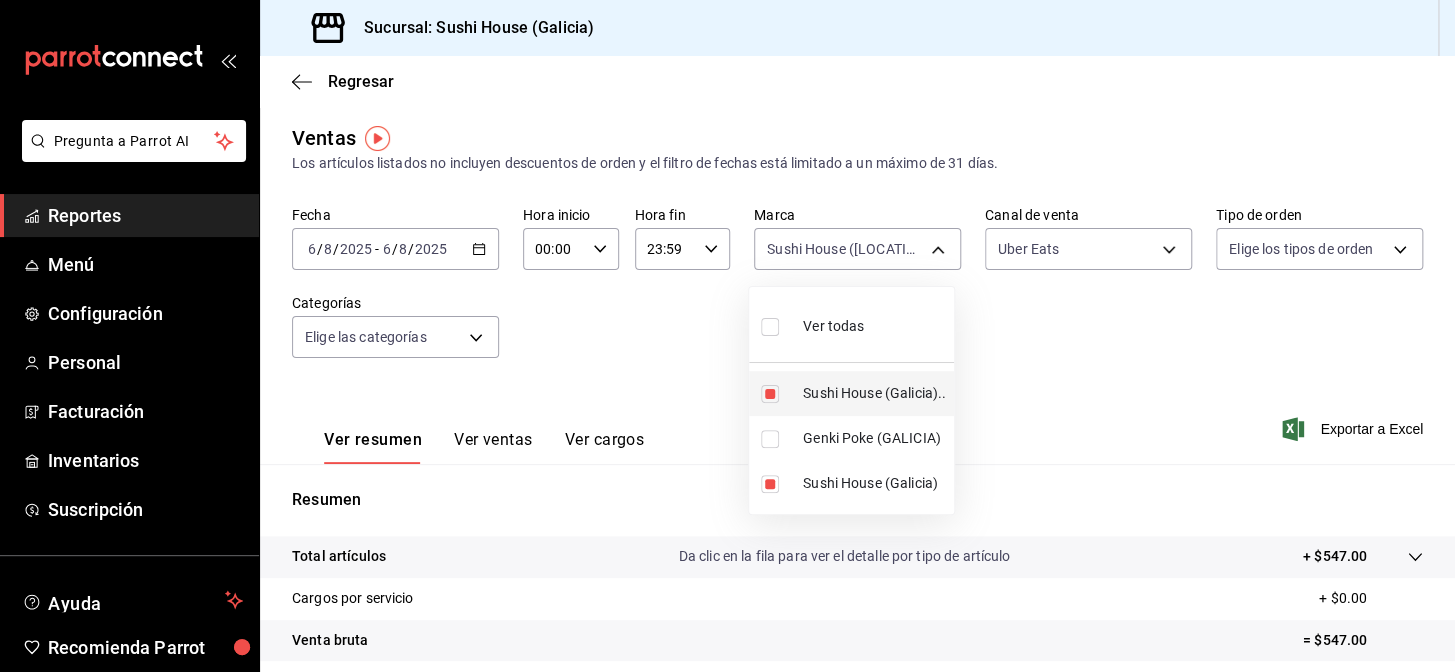 drag, startPoint x: 865, startPoint y: 424, endPoint x: 862, endPoint y: 404, distance: 20.22375 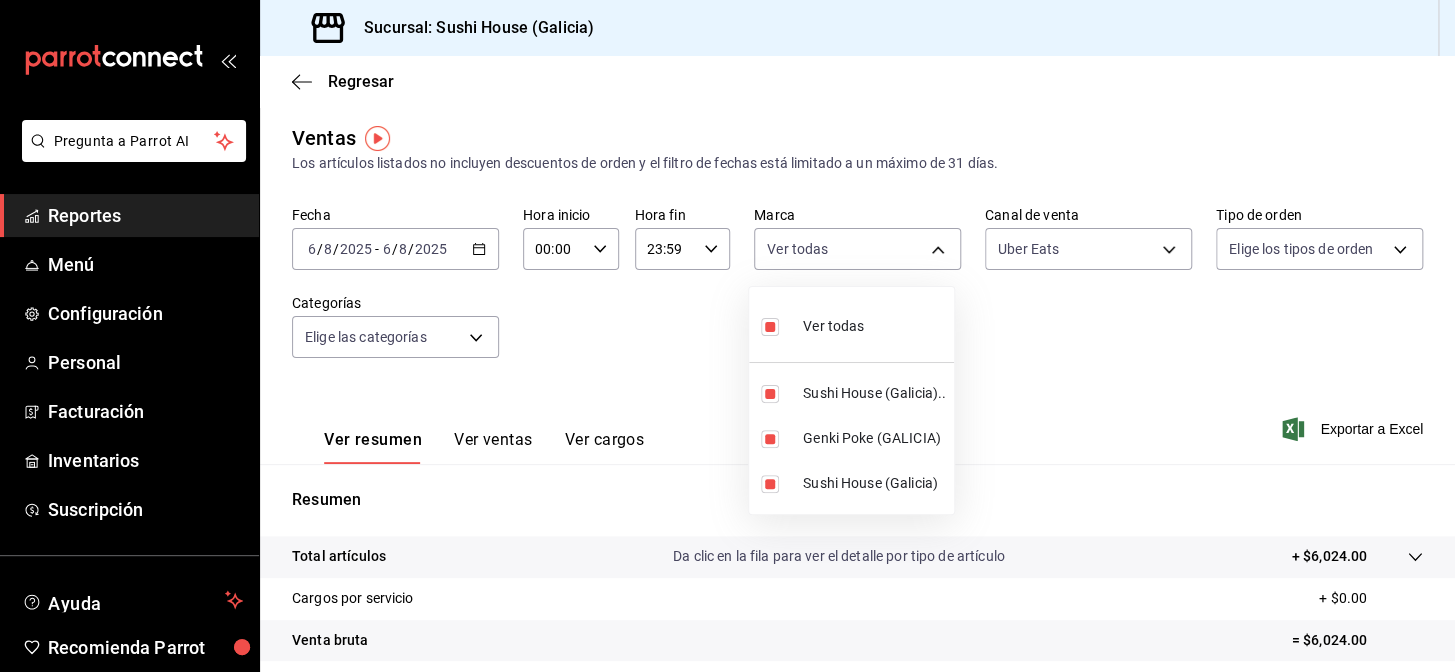 click on "Sushi House (Galicia).." at bounding box center [874, 393] 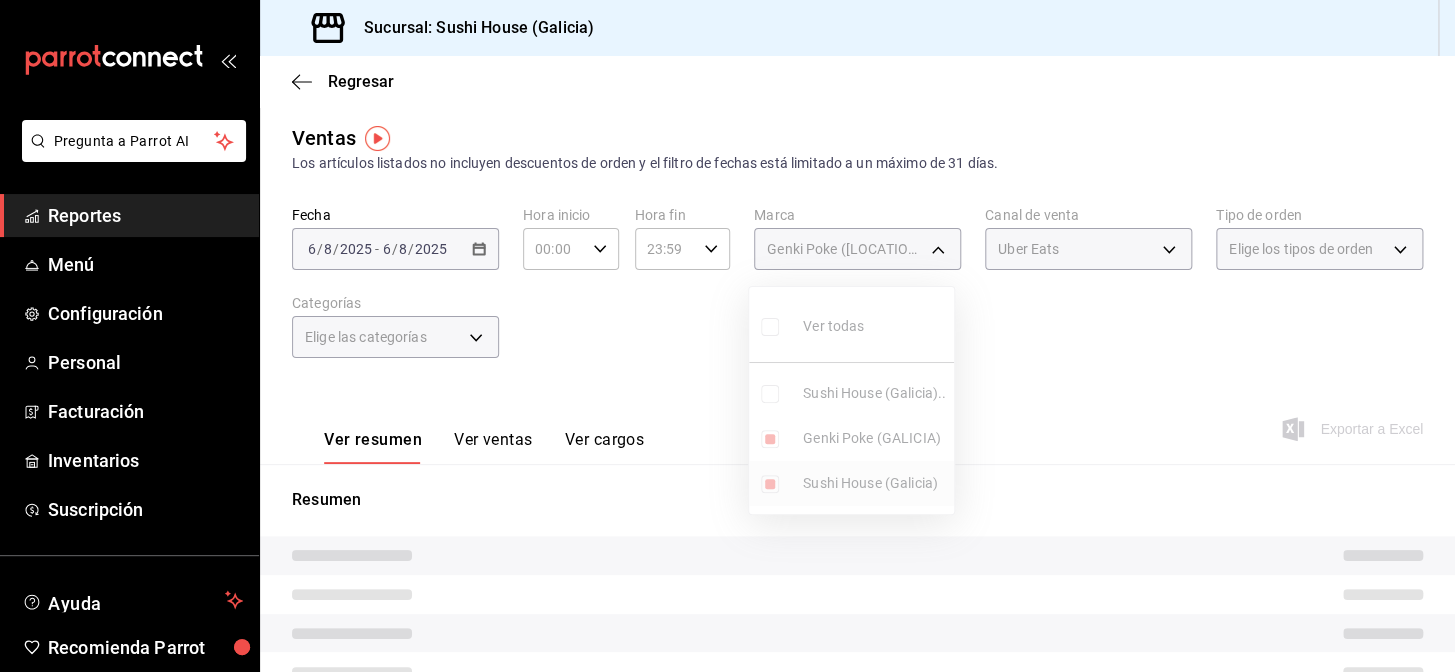 click on "Sushi House (Galicia)" at bounding box center (874, 483) 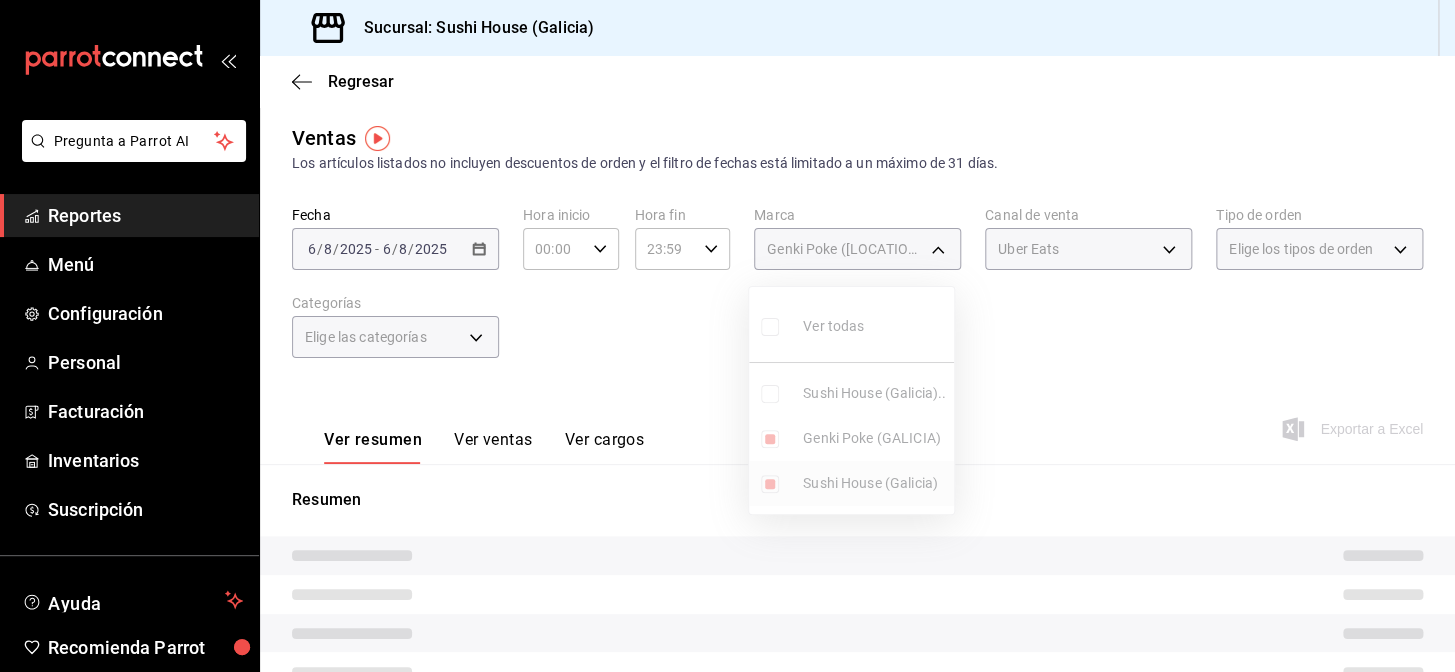 type on "74f618c1-62af-4f1c-9f59-932c5bb3cccb" 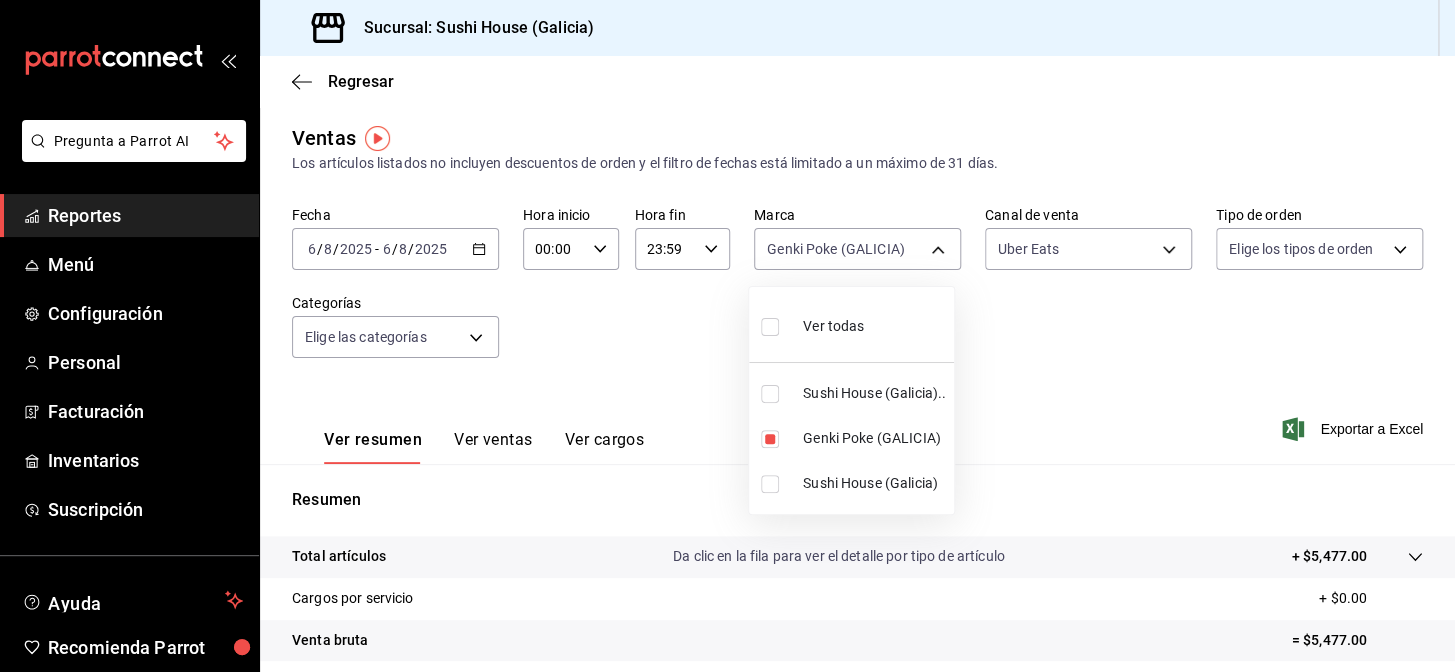 click at bounding box center (727, 336) 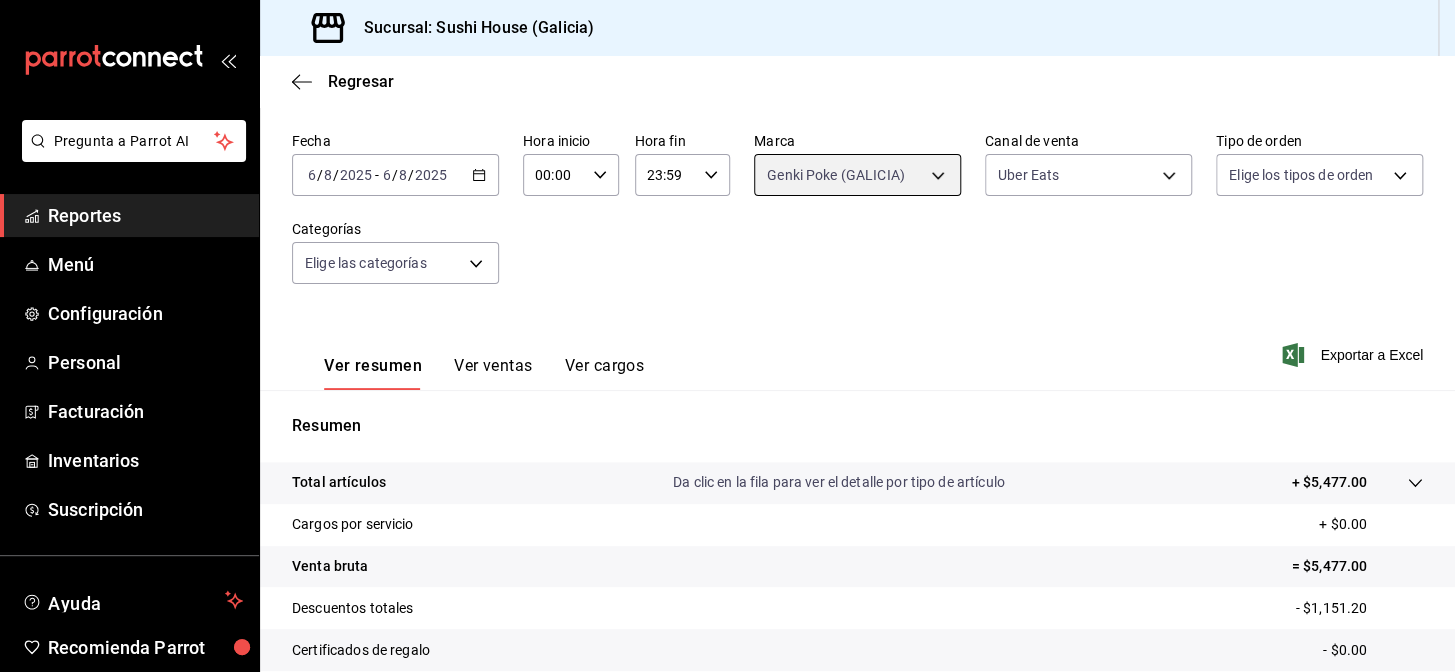 scroll, scrollTop: 0, scrollLeft: 0, axis: both 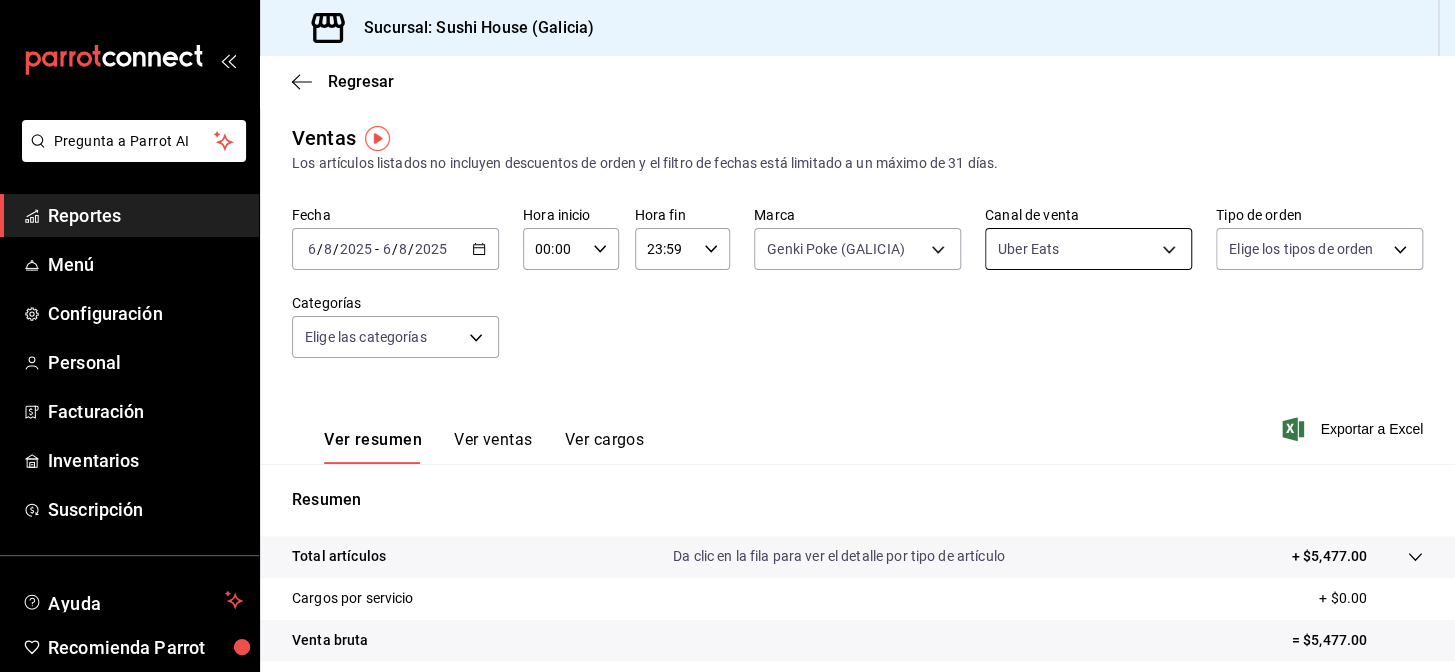 click on "Pregunta a Parrot AI Reportes   Menú   Configuración   Personal   Facturación   Inventarios   Suscripción   Ayuda Recomienda Parrot   [LOCATION] Encargado   Sugerir nueva función   Sucursal: Sushi House ([LOCATION]) Regresar Ventas Los artículos listados no incluyen descuentos de orden y el filtro de fechas está limitado a un máximo de 31 días. Fecha [DATE] [DATE] - [DATE] [DATE] Hora inicio 00:00 Hora inicio Hora fin 23:59 Hora fin Marca Genki Poke ([LOCATION]) [UUID] Canal de venta Uber Eats UBER_EATS Tipo de orden Elige los tipos de orden Categorías Elige las categorías Ver resumen Ver ventas Ver cargos Exportar a Excel Resumen Total artículos Da clic en la fila para ver el detalle por tipo de artículo + $5,477.00 Cargos por servicio + $0.00 Venta bruta = $5,477.00 Descuentos totales - $1,151.20 Certificados de regalo - $0.00 Venta total = $4,325.80 Impuestos - $596.66 Venta neta = $3,729.14 GANA 1 MES GRATIS EN TU SUSCRIPCIÓN AQUÍ Ver video tutorial" at bounding box center (727, 336) 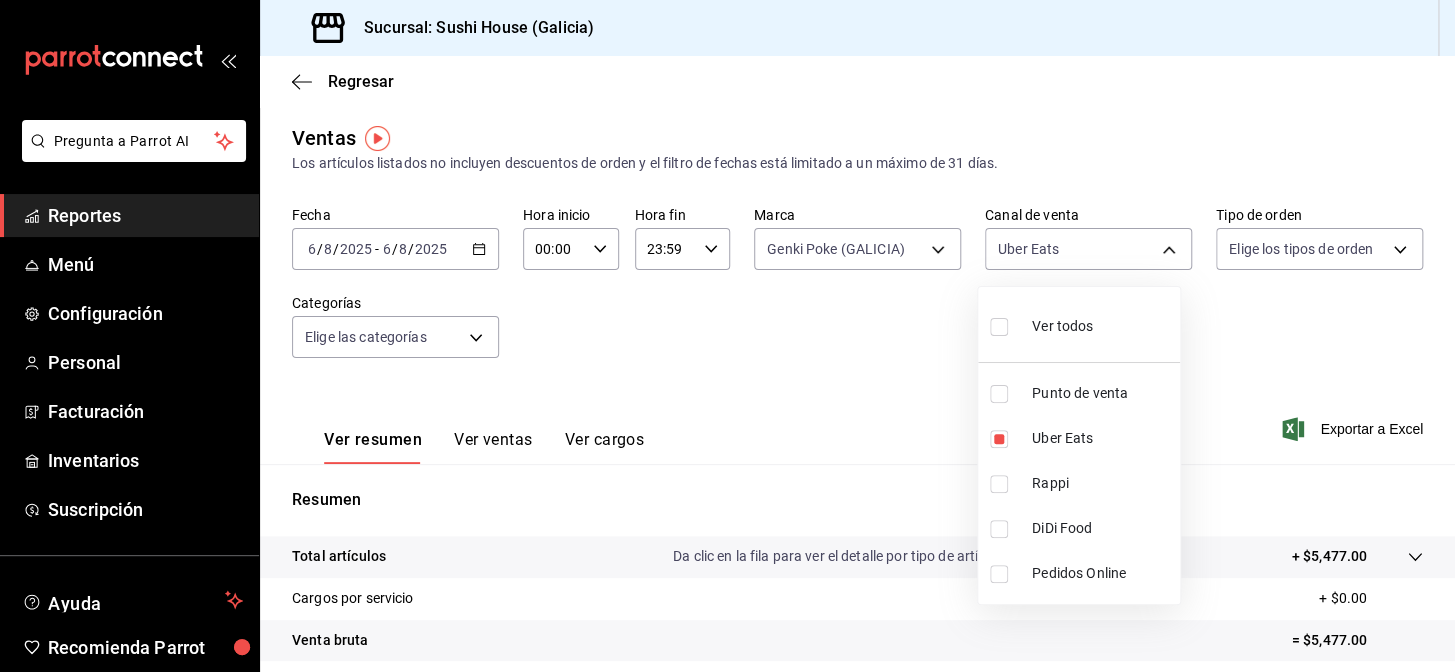 click on "DiDi Food" at bounding box center (1102, 528) 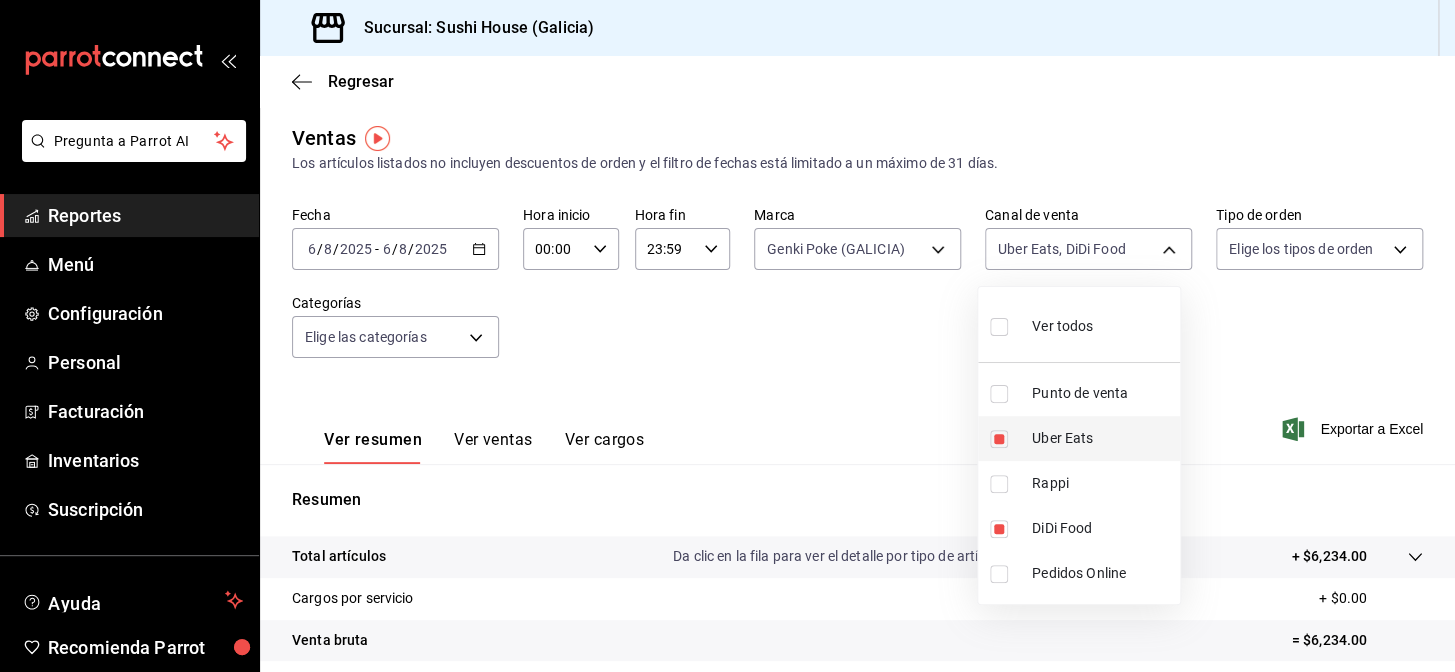 click on "Uber Eats" at bounding box center [1102, 438] 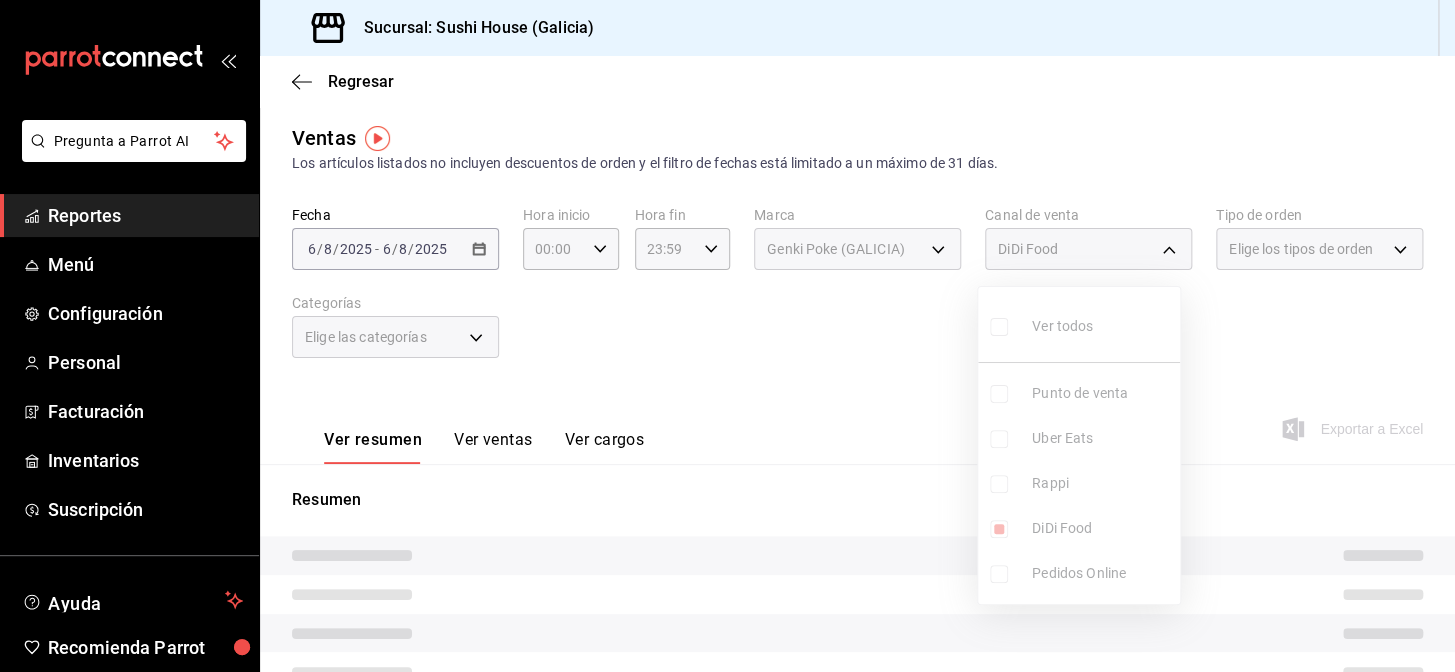 click at bounding box center [727, 336] 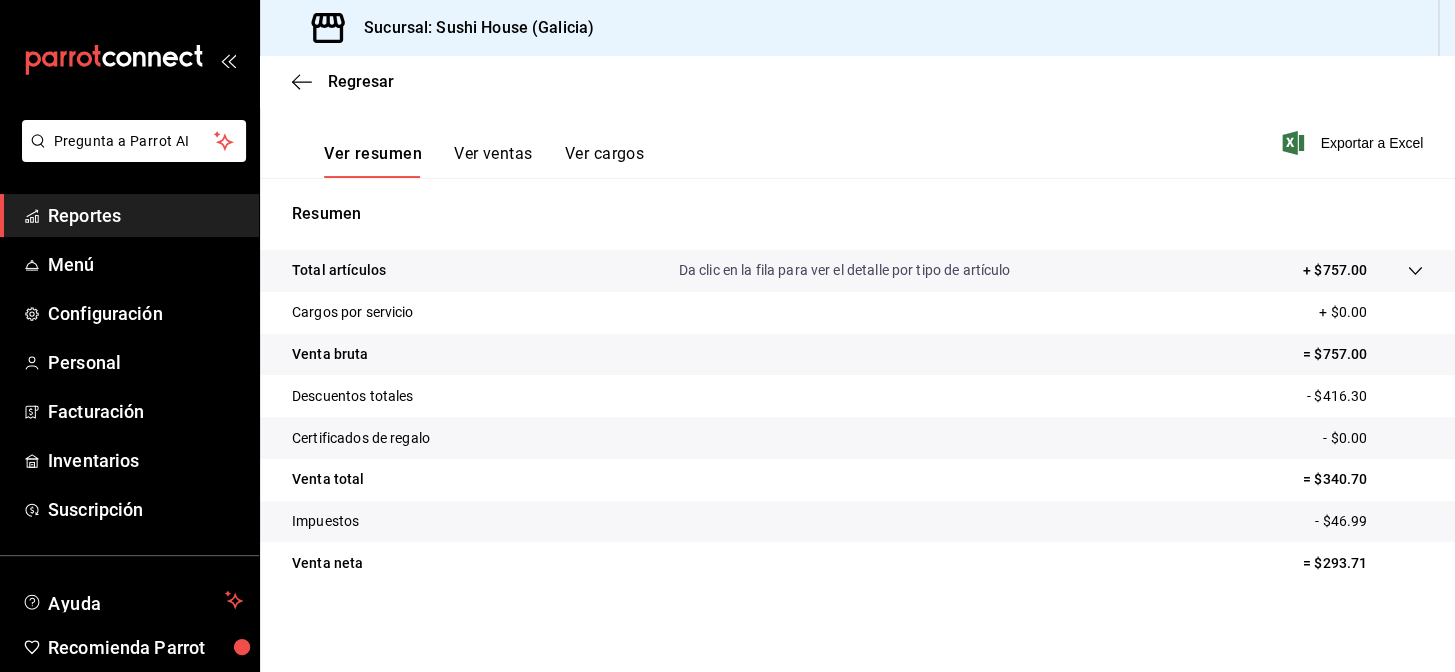 scroll, scrollTop: 0, scrollLeft: 0, axis: both 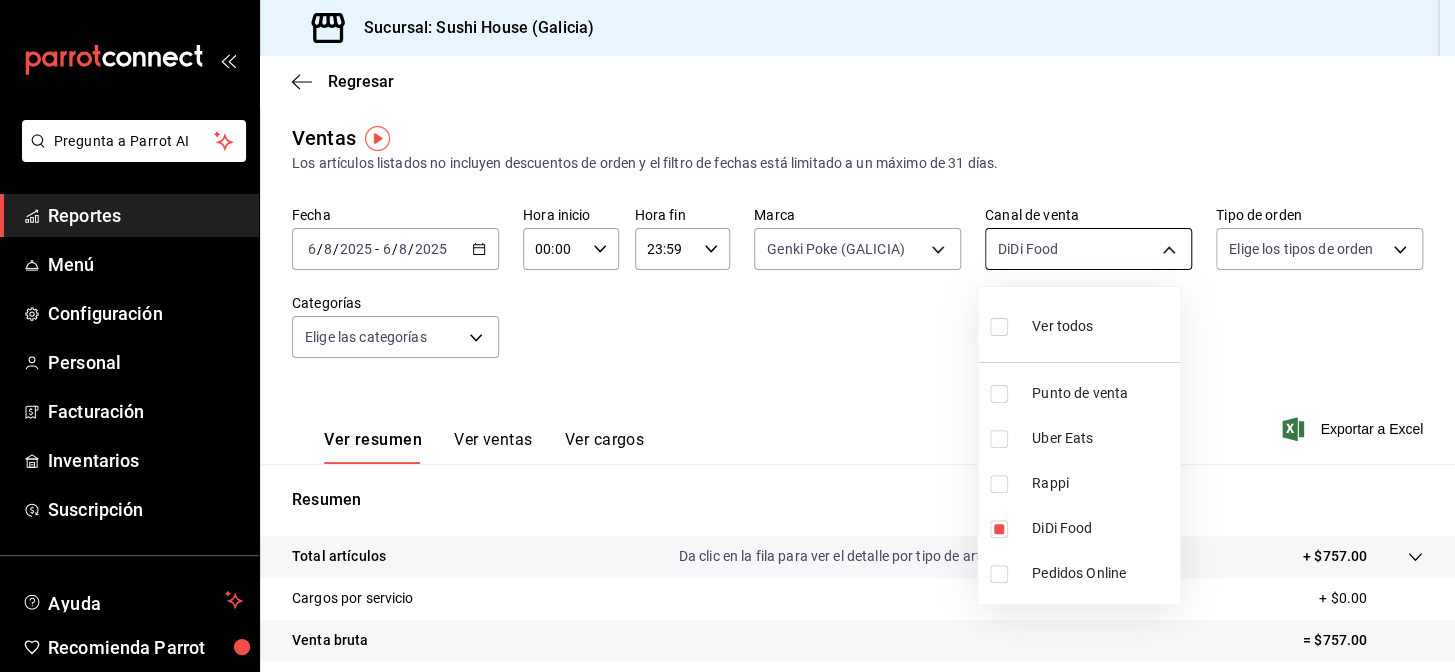 click on "Pregunta a Parrot AI Reportes   Menú   Configuración   Personal   Facturación   Inventarios   Suscripción   Ayuda Recomienda Parrot   [STATE] Encargado   Sugerir nueva función   Sucursal: Sushi House ([STATE]) Regresar Ventas Los artículos listados no incluyen descuentos de orden y el filtro de fechas está limitado a un máximo de 31 días. Fecha [DATE] [DATE] - [DATE] [DATE] Hora inicio 00:00 Hora inicio Hora fin 23:59 Hora fin Marca Genki Poke ([STATE]) [UUID] Canal de venta DiDi Food DIDI_FOOD Tipo de orden Elige los tipos de orden Categorías Elige las categorías Ver resumen Ver ventas Ver cargos Exportar a Excel Resumen Total artículos Da clic en la fila para ver el detalle por tipo de artículo + $757.00 Cargos por servicio + $0.00 Venta bruta = $757.00 Descuentos totales - $416.30 Certificados de regalo - $0.00 Venta total = $340.70 Impuestos - $46.99 Venta neta = $293.71 GANA 1 MES GRATIS EN TU SUSCRIPCIÓN AQUÍ Ver video tutorial Ir a video" at bounding box center (727, 336) 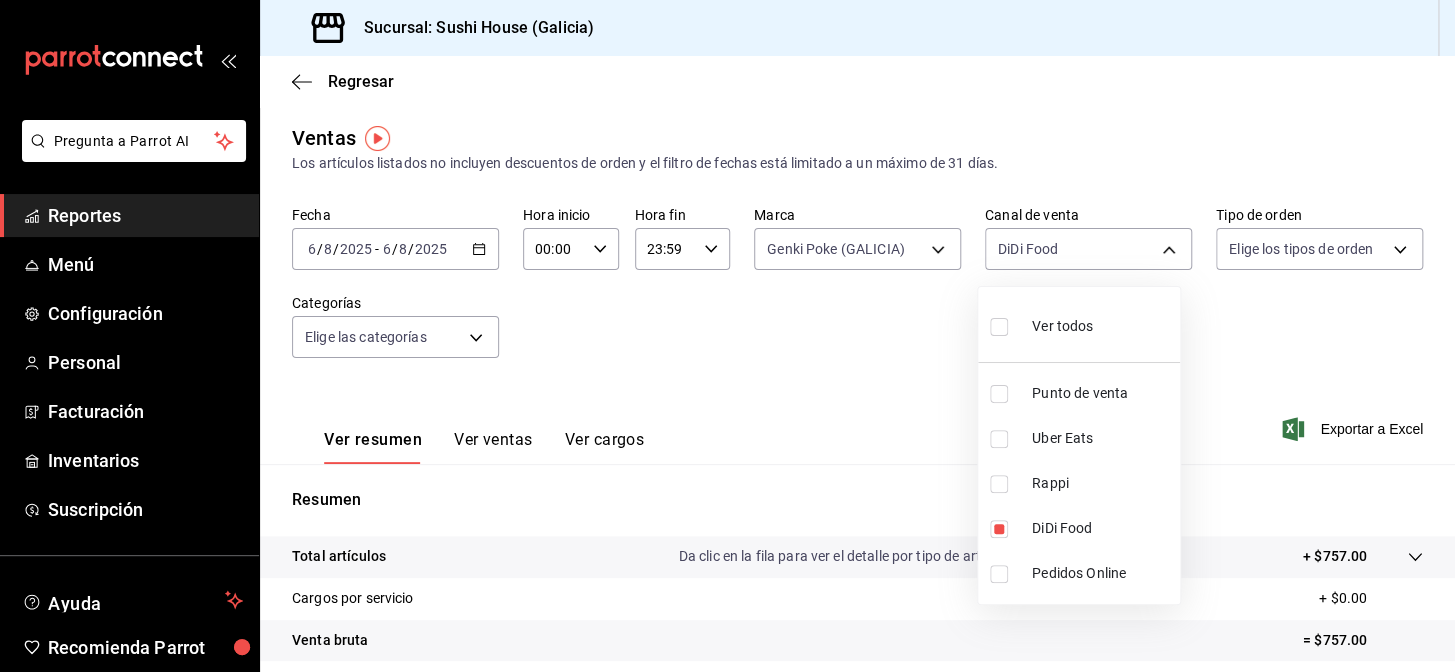 drag, startPoint x: 1107, startPoint y: 482, endPoint x: 1101, endPoint y: 502, distance: 20.880613 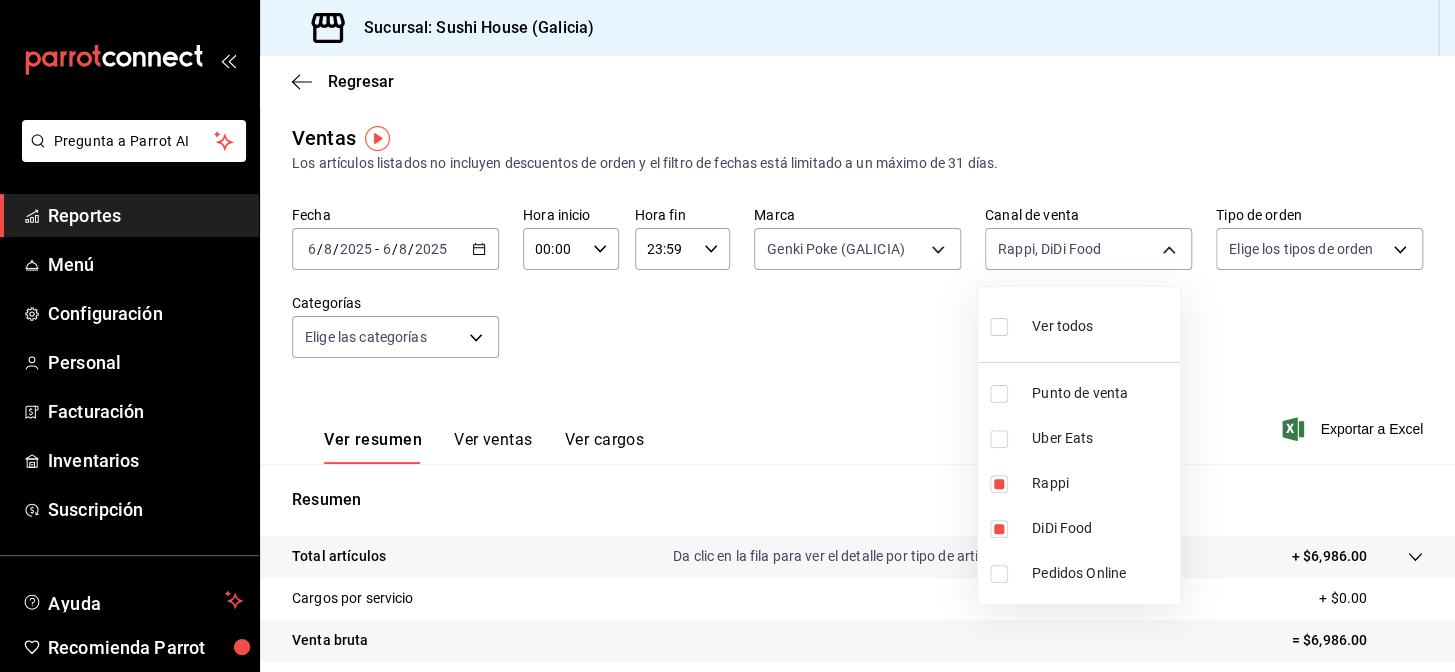 click on "DiDi Food" at bounding box center [1079, 528] 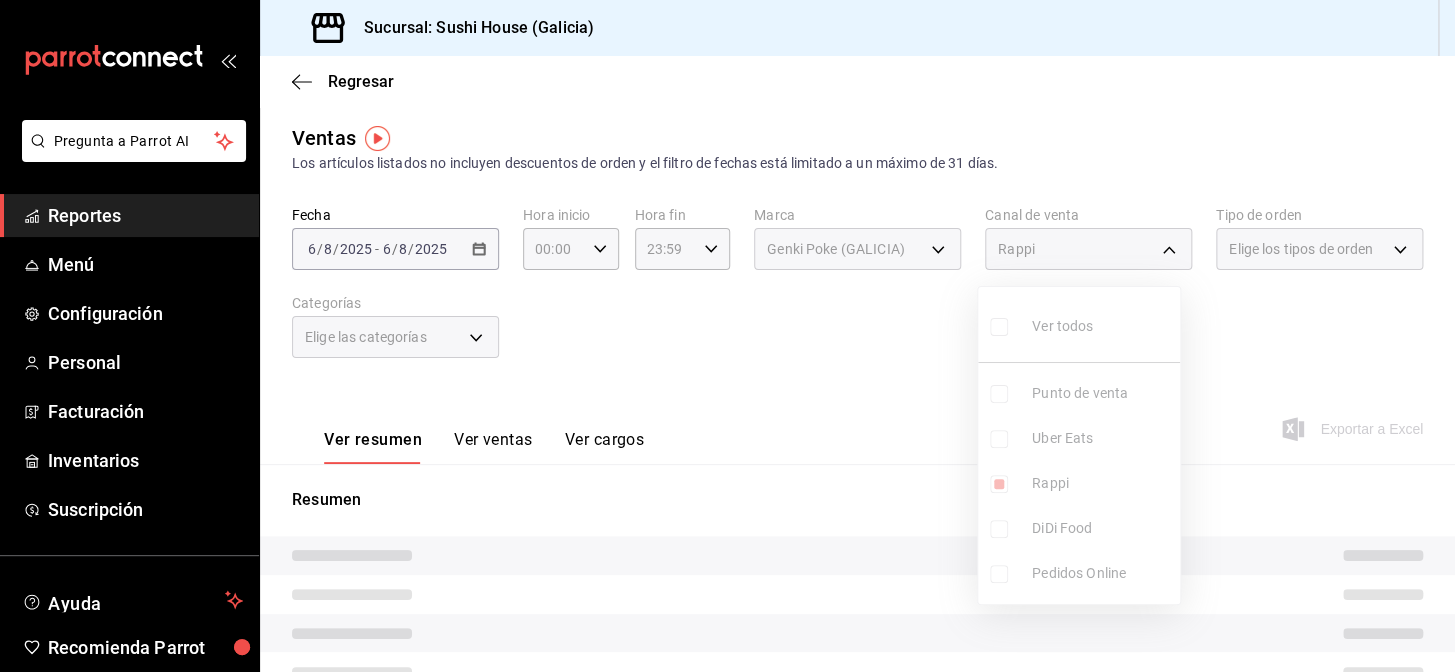 click at bounding box center (727, 336) 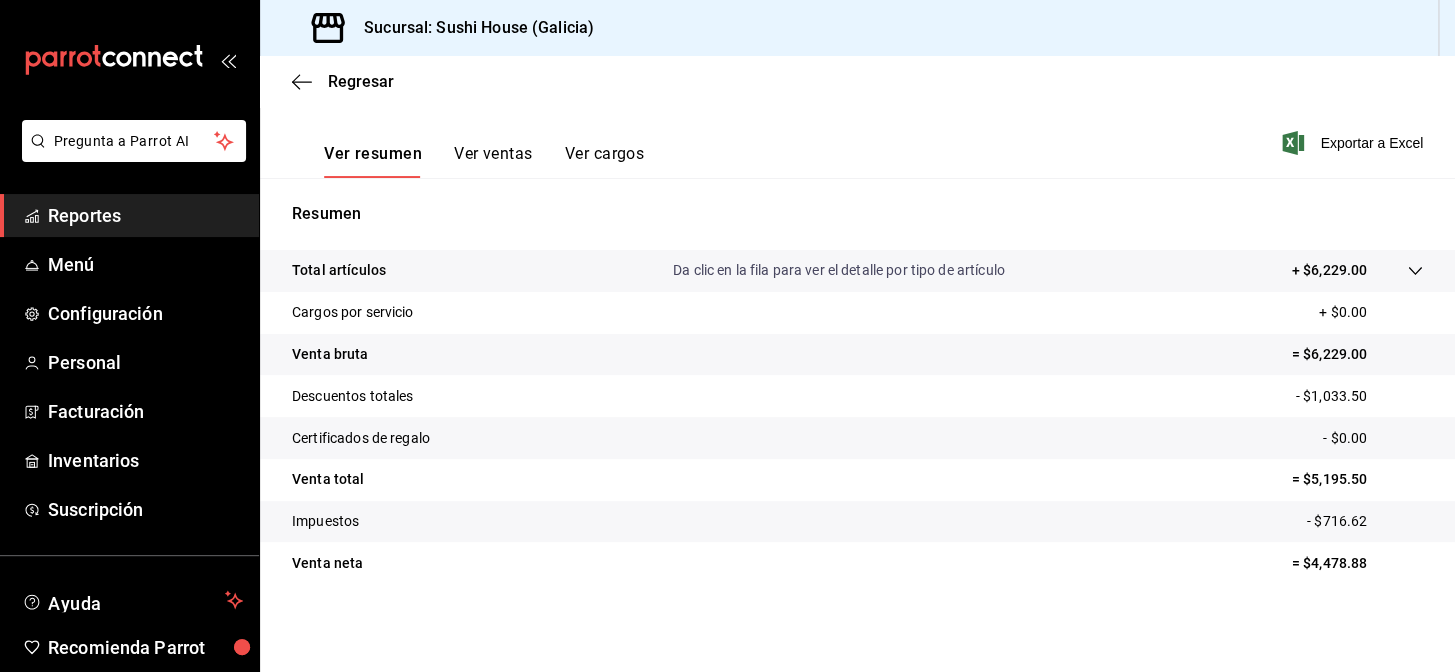 scroll, scrollTop: 0, scrollLeft: 0, axis: both 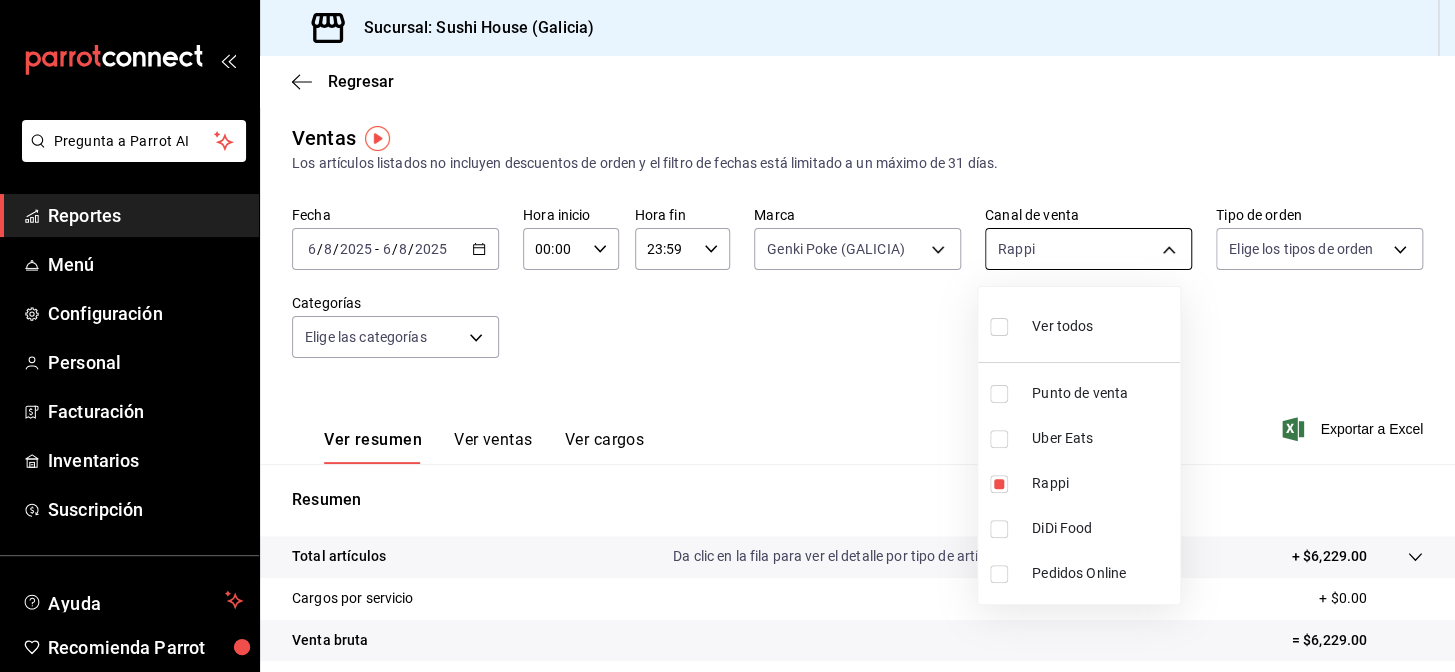 click on "Pregunta a Parrot AI Reportes   Menú   Configuración   Personal   Facturación   Inventarios   Suscripción   Ayuda Recomienda Parrot   [LOCATION] Encargado   Sugerir nueva función   Sucursal: Sushi House ([LOCATION]) Regresar Ventas Los artículos listados no incluyen descuentos de orden y el filtro de fechas está limitado a un máximo de 31 días. Fecha [DATE] [DATE] - [DATE] [DATE] Hora inicio 00:00 Hora inicio Hora fin 23:59 Hora fin Marca Genki Poke ([LOCATION]) [UUID] Canal de venta Rappi RAPPI Tipo de orden Elige los tipos de orden Categorías Elige las categorías Ver resumen Ver ventas Ver cargos Exportar a Excel Resumen Total artículos Da clic en la fila para ver el detalle por tipo de artículo + $6,229.00 Cargos por servicio + $0.00 Venta bruta = $6,229.00 Descuentos totales - $1,033.50 Certificados de regalo - $0.00 Venta total = $5,195.50 Impuestos - $716.62 Venta neta = $4,478.88 GANA 1 MES GRATIS EN TU SUSCRIPCIÓN AQUÍ Ver video tutorial Reportes" at bounding box center [727, 336] 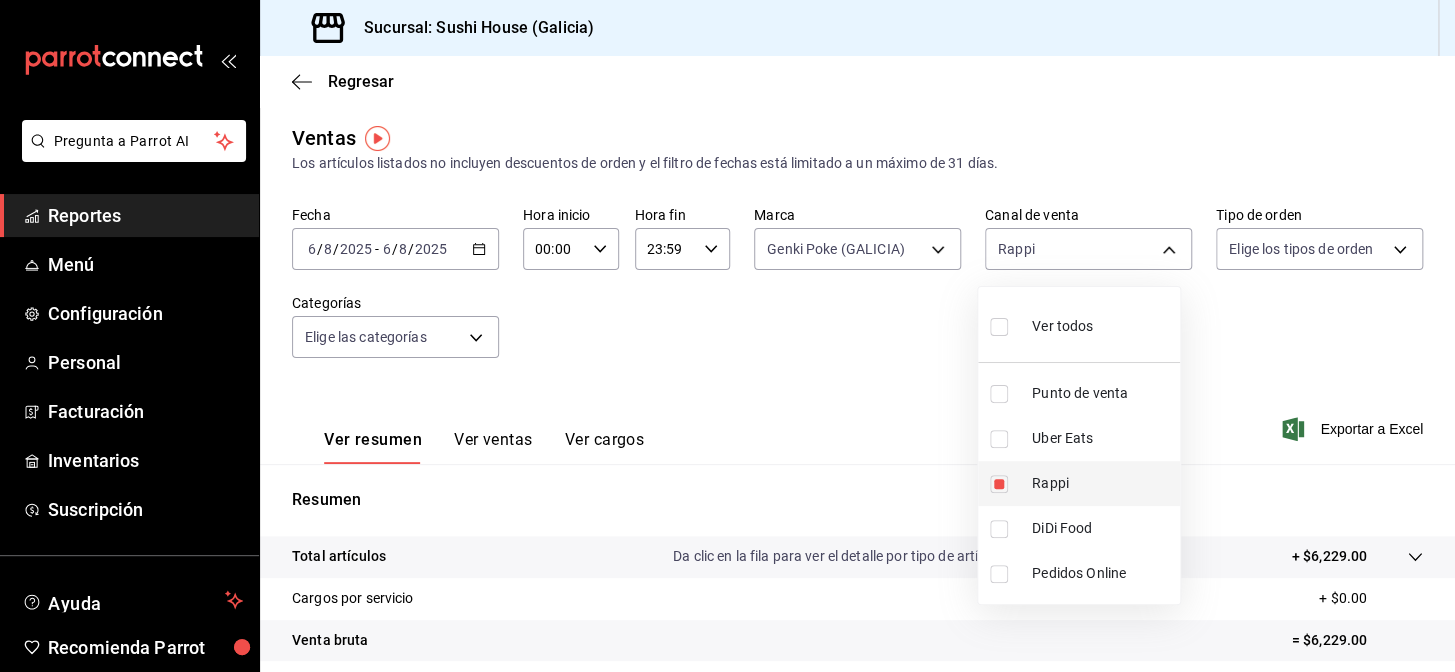 click on "Rappi" at bounding box center (1102, 483) 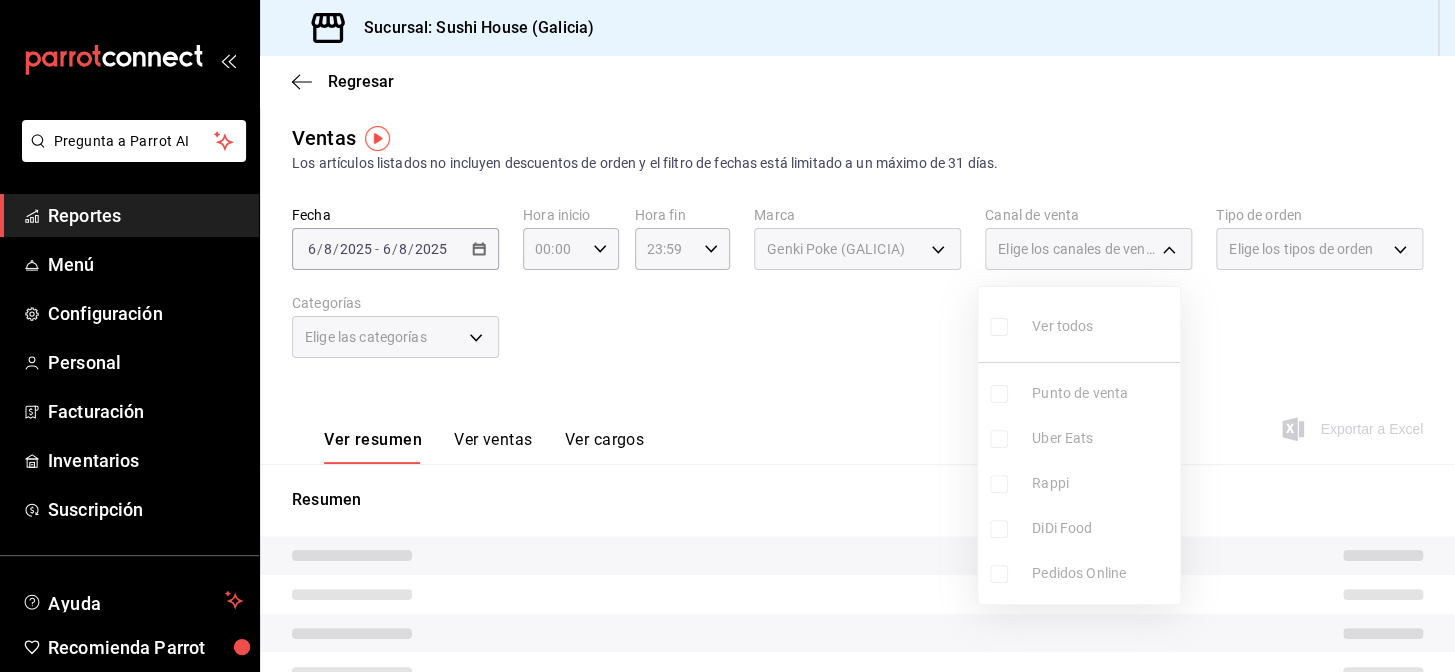 click at bounding box center [727, 336] 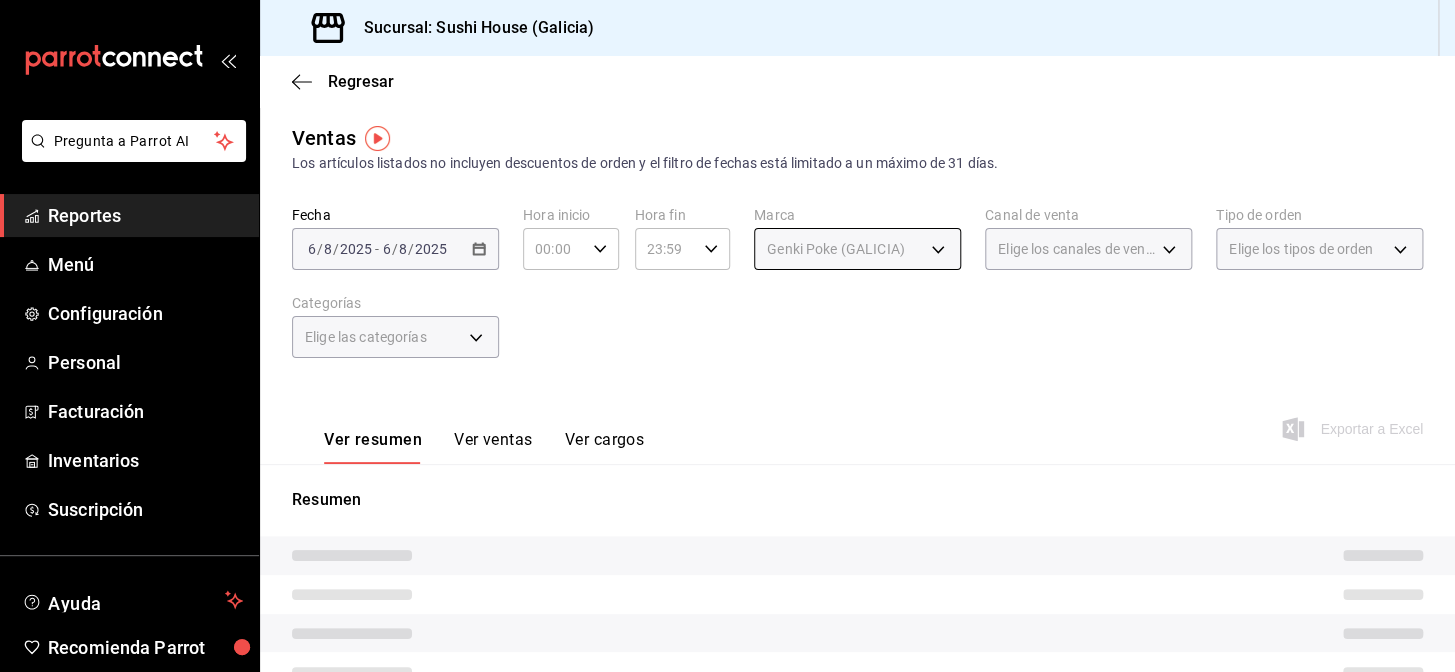 click on "Pregunta a Parrot AI Reportes   Menú   Configuración   Personal   Facturación   Inventarios   Suscripción   Ayuda Recomienda Parrot   [LOCATION] Encargado   Sugerir nueva función   Sucursal: Sushi House ([LOCATION]) Regresar Ventas Los artículos listados no incluyen descuentos de orden y el filtro de fechas está limitado a un máximo de 31 días. Fecha [DATE] [DATE] - [DATE] [DATE] Hora inicio 00:00 Hora inicio Hora fin 23:59 Hora fin Marca Genki Poke ([LOCATION]) [UUID] Canal de venta Elige los canales de venta Tipo de orden Elige los tipos de orden Categorías Elige las categorías Ver resumen Ver ventas Ver cargos Exportar a Excel Resumen GANA 1 MES GRATIS EN TU SUSCRIPCIÓN AQUÍ ¿Recuerdas cómo empezó tu restaurante?
Hoy puedes ayudar a un colega a tener el mismo cambio que tú viviste.
Recomienda Parrot directamente desde tu Portal Administrador.
Es fácil y rápido.
🎁 Por cada restaurante que se una, ganas 1 mes gratis. Ver video tutorial   Menú" at bounding box center [727, 336] 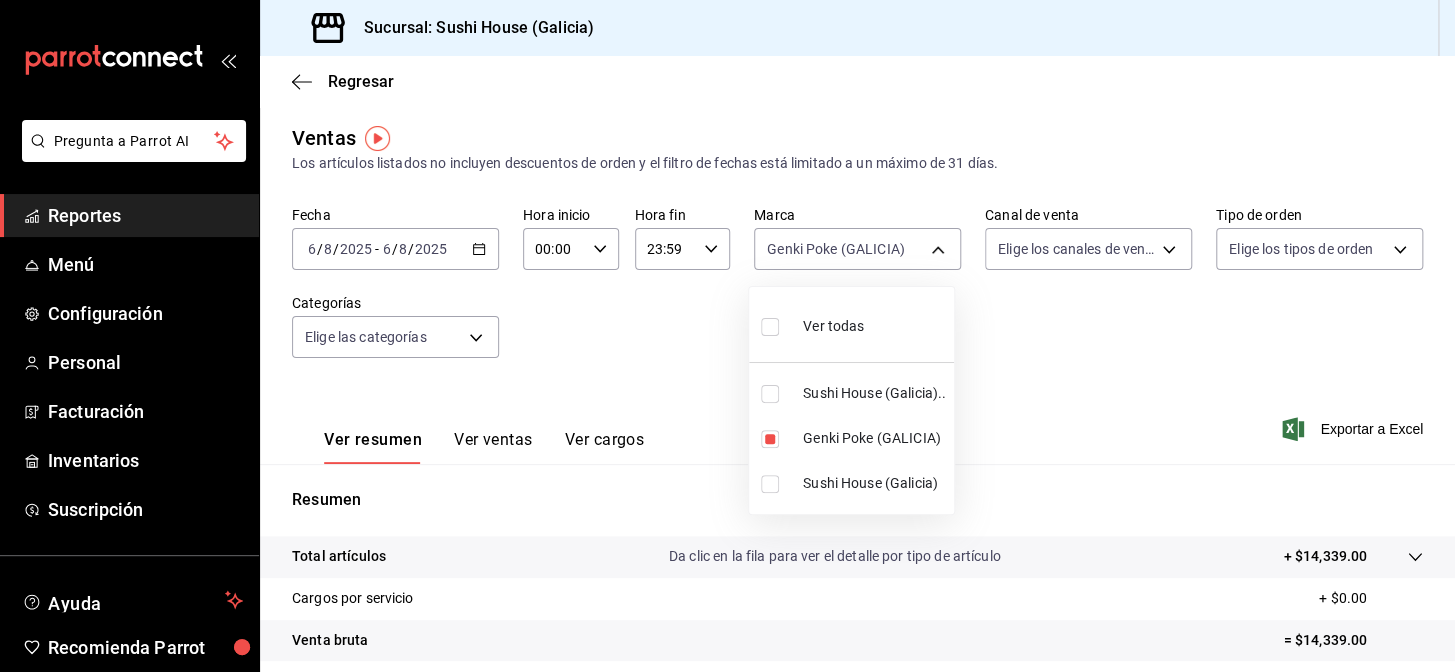 click on "Ver todas" at bounding box center [833, 326] 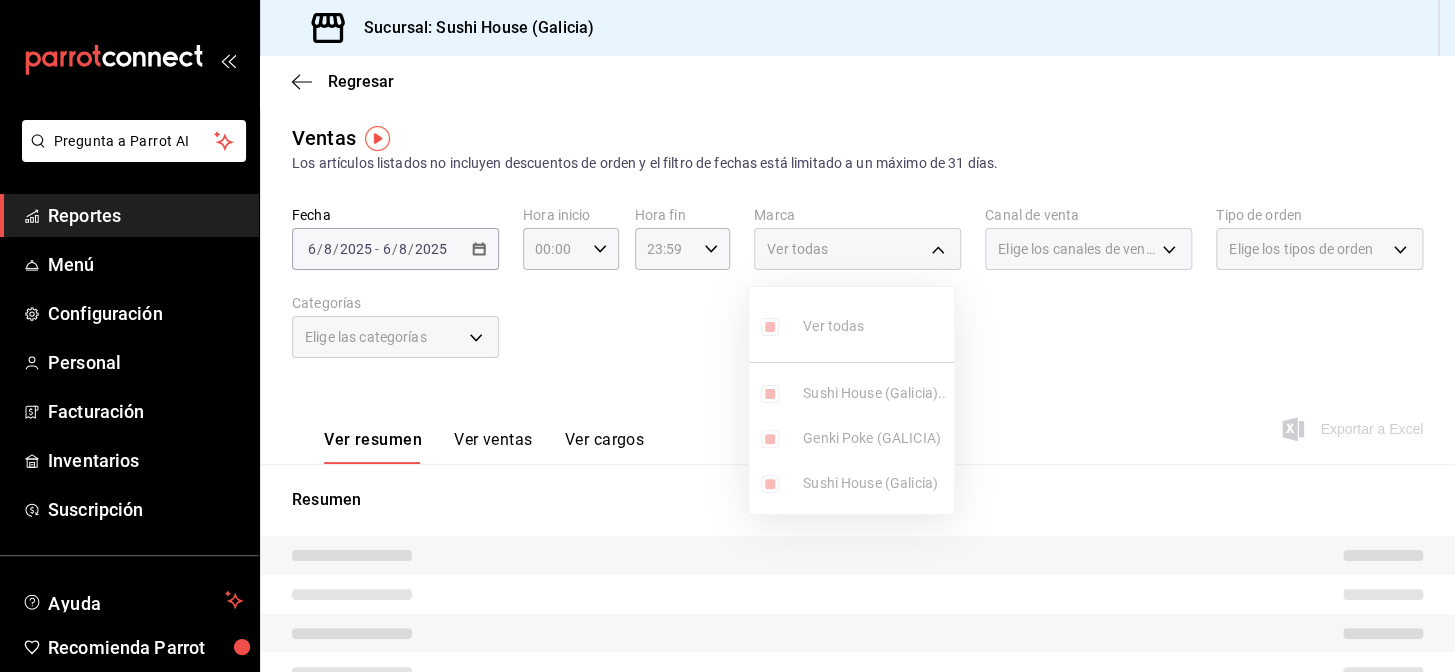 drag, startPoint x: 1160, startPoint y: 325, endPoint x: 1221, endPoint y: 270, distance: 82.13403 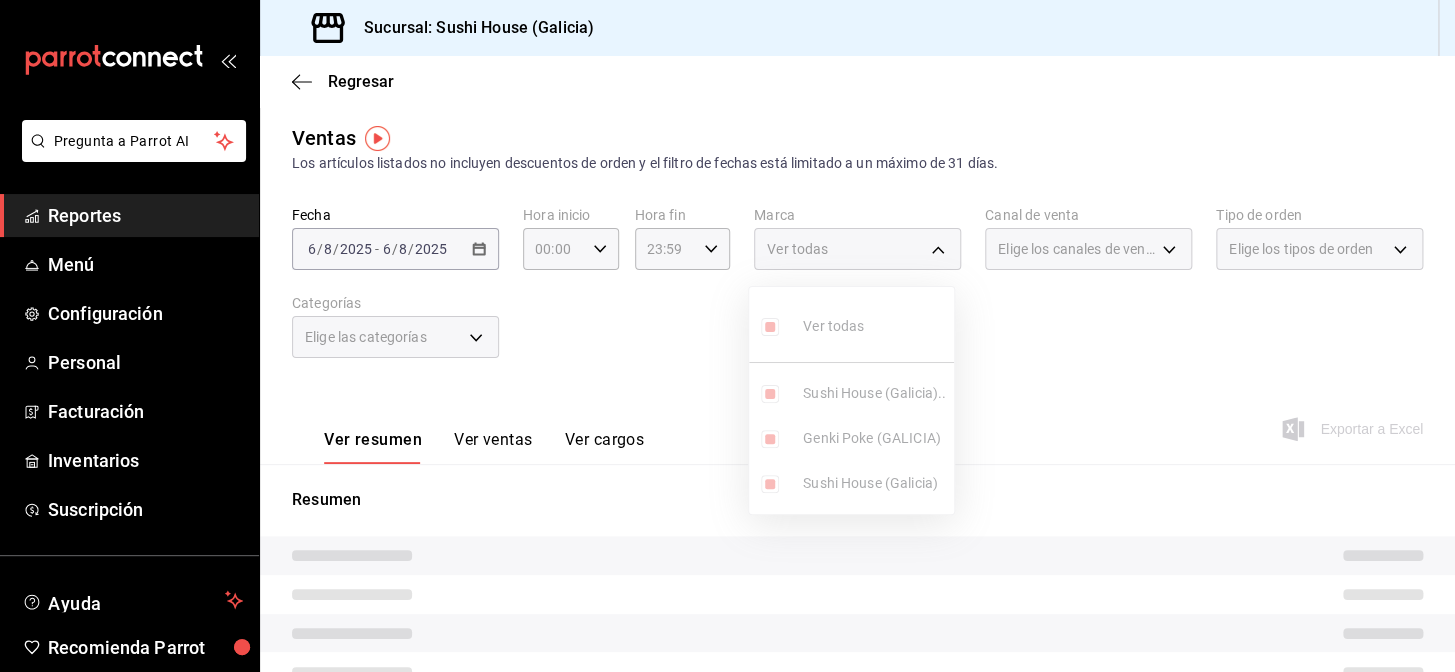 click at bounding box center (727, 336) 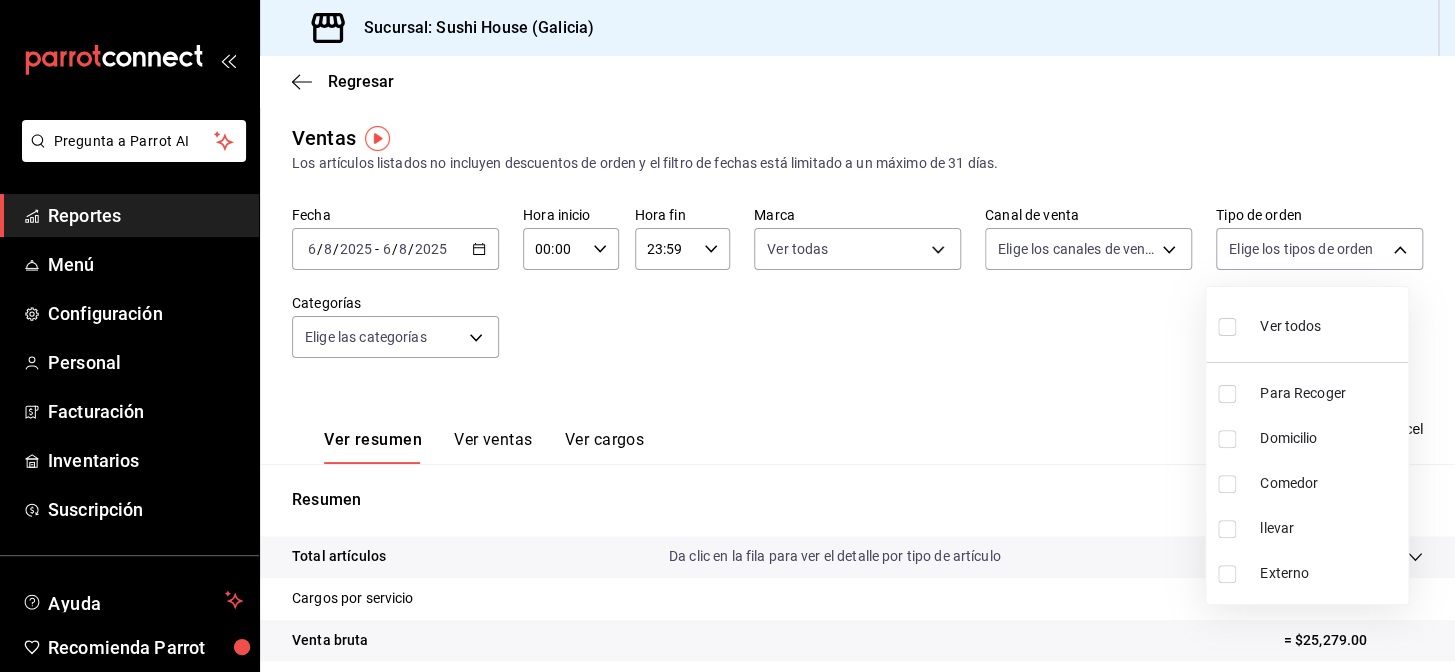 click on "Pregunta a Parrot AI Reportes   Menú   Configuración   Personal   Facturación   Inventarios   Suscripción   Ayuda Recomienda Parrot   [LOCATION] Encargado   Sugerir nueva función   Sucursal: Sushi House ([LOCATION]) Regresar Ventas Los artículos listados no incluyen descuentos de orden y el filtro de fechas está limitado a un máximo de 31 días. Fecha [DATE] [DATE] - [DATE] [DATE] Hora inicio 00:00 Hora inicio Hora fin 23:59 Hora fin Marca Ver todas [UUID],[UUID],[UUID] Canal de venta Elige los canales de venta Tipo de orden Elige los tipos de orden Categorías Elige las categorías Ver resumen Ver ventas Ver cargos Exportar a Excel Resumen Total artículos Da clic en la fila para ver el detalle por tipo de artículo + $25,239.00 Cargos por servicio + $40.00 Venta bruta = $25,279.00 Descuentos totales - $3,921.49 Certificados de regalo - $0.00 Venta total = $21,357.51 Impuestos - $2,945.86 Reportes" at bounding box center [727, 336] 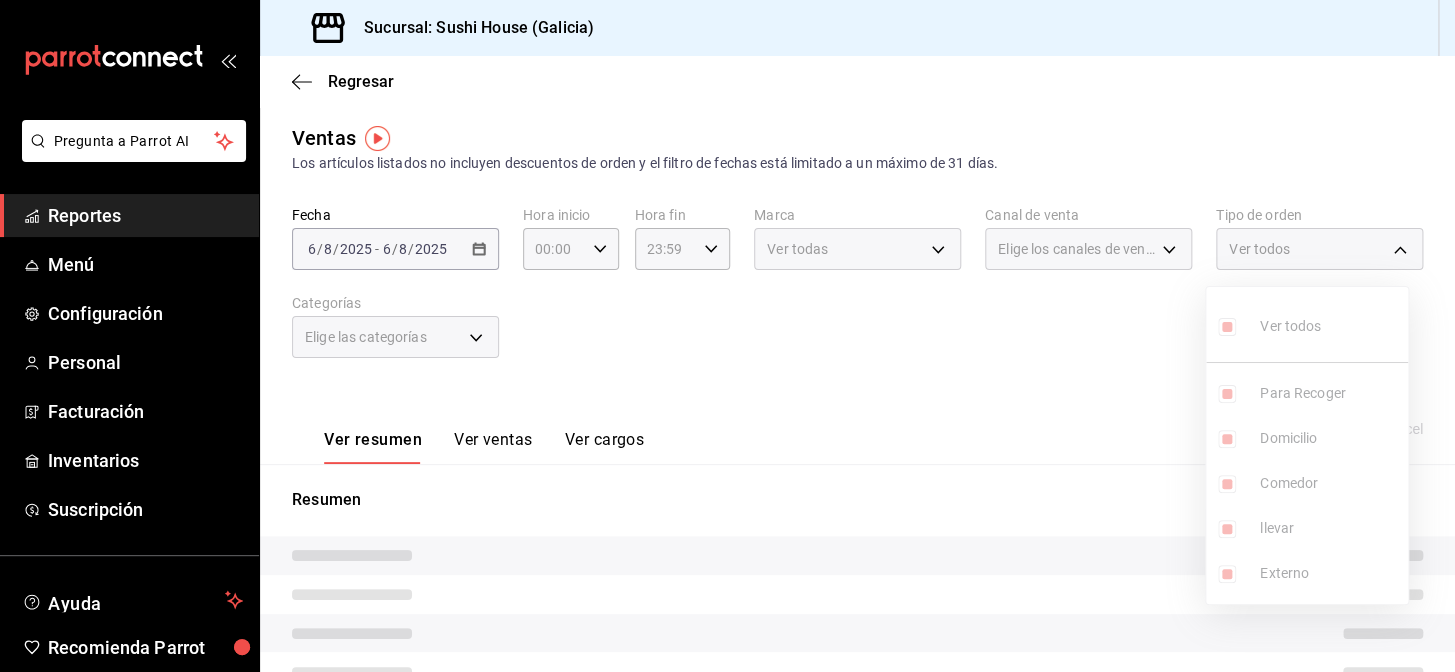 click at bounding box center (727, 336) 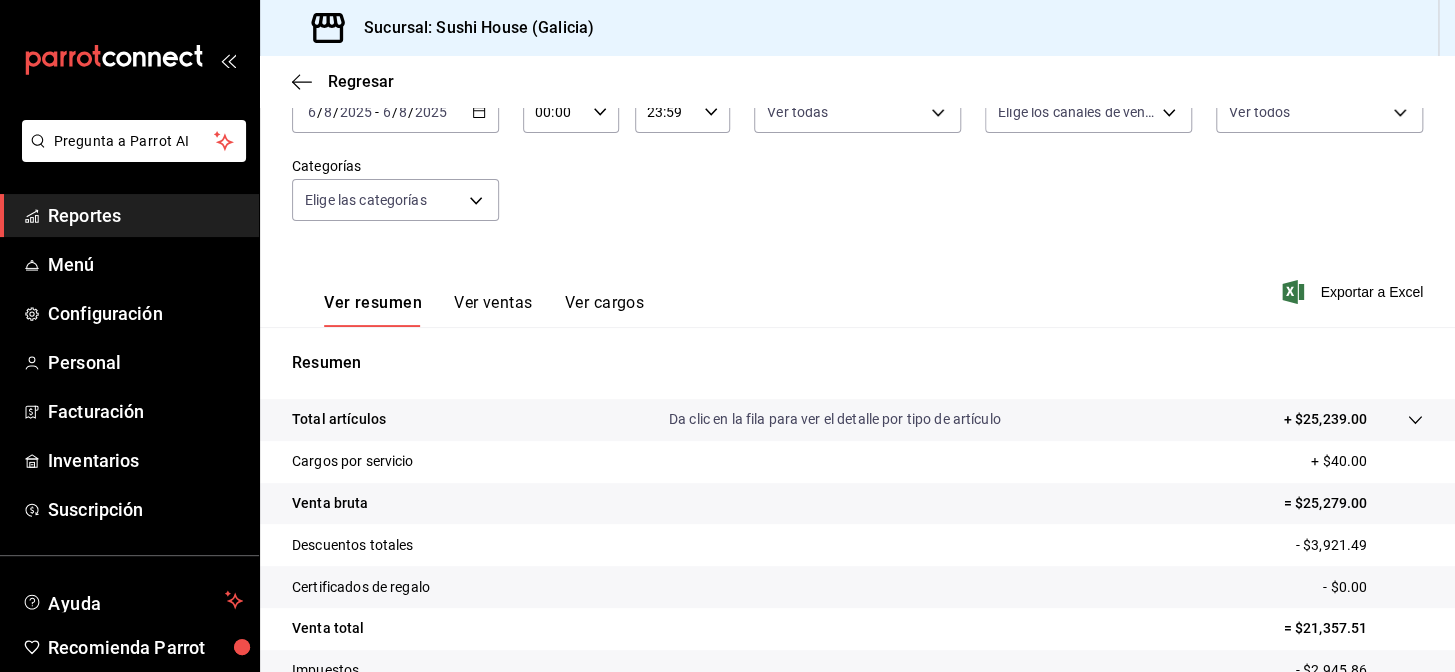 scroll, scrollTop: 286, scrollLeft: 0, axis: vertical 